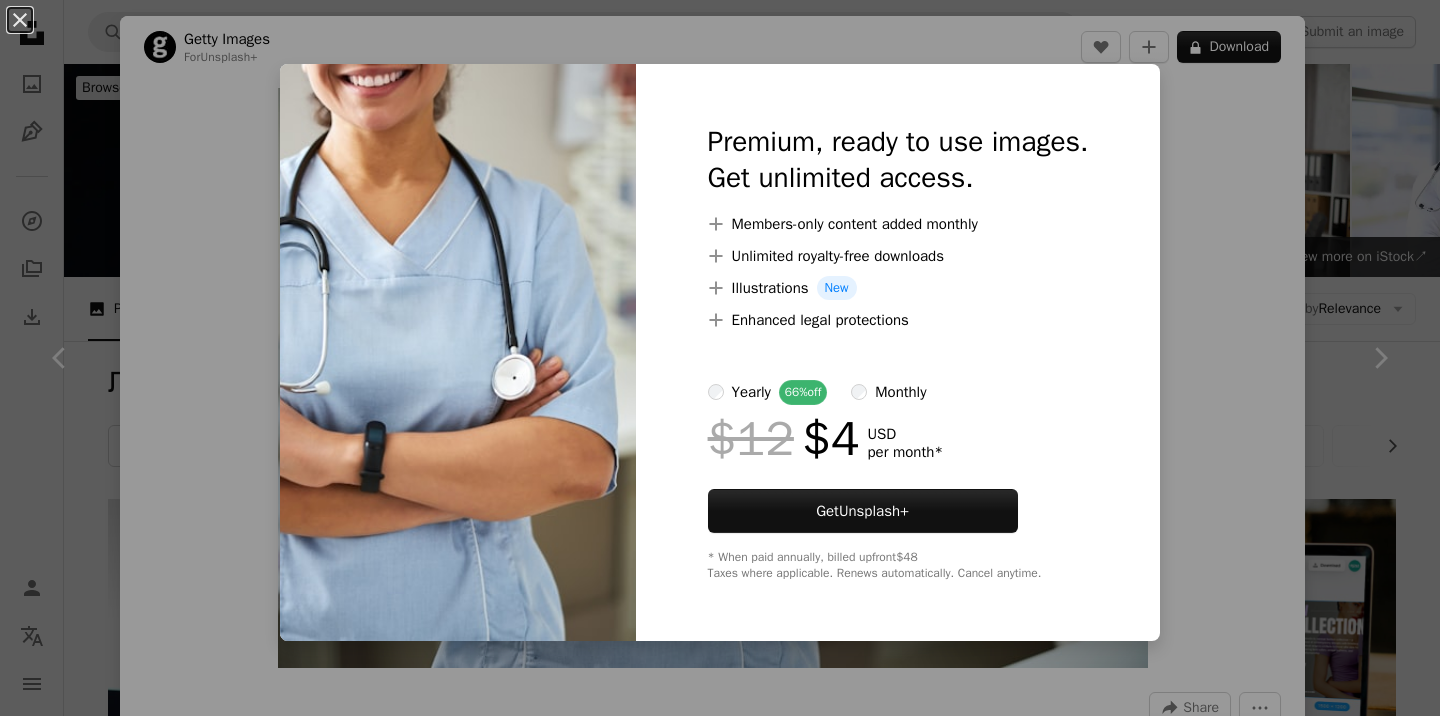 scroll, scrollTop: 17901, scrollLeft: 0, axis: vertical 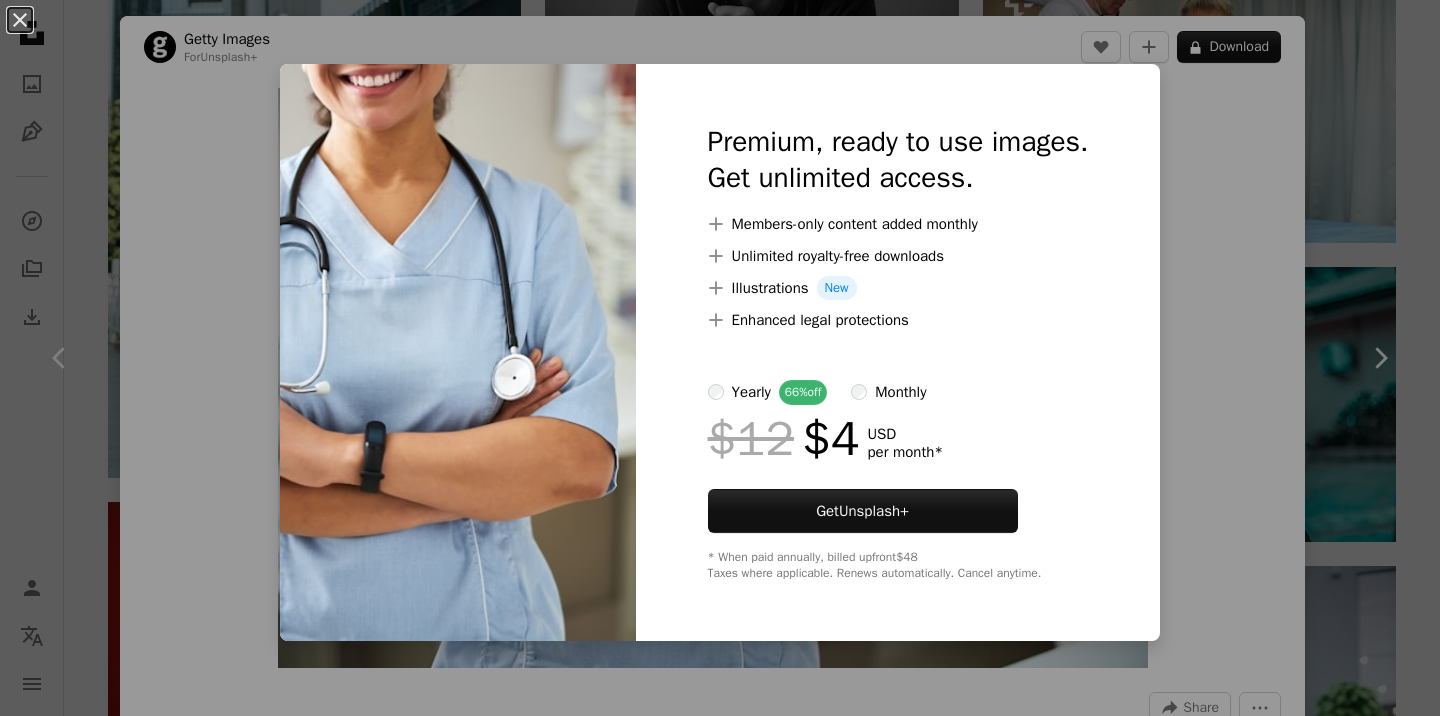 click on "An X shape Premium, ready to use images. Get unlimited access. A plus sign Members-only content added monthly A plus sign Unlimited royalty-free downloads A plus sign Illustrations  New A plus sign Enhanced legal protections yearly 66%  off monthly $12   $4 USD per month * Get  Unsplash+ * When paid annually, billed upfront  $48 Taxes where applicable. Renews automatically. Cancel anytime." at bounding box center (720, 358) 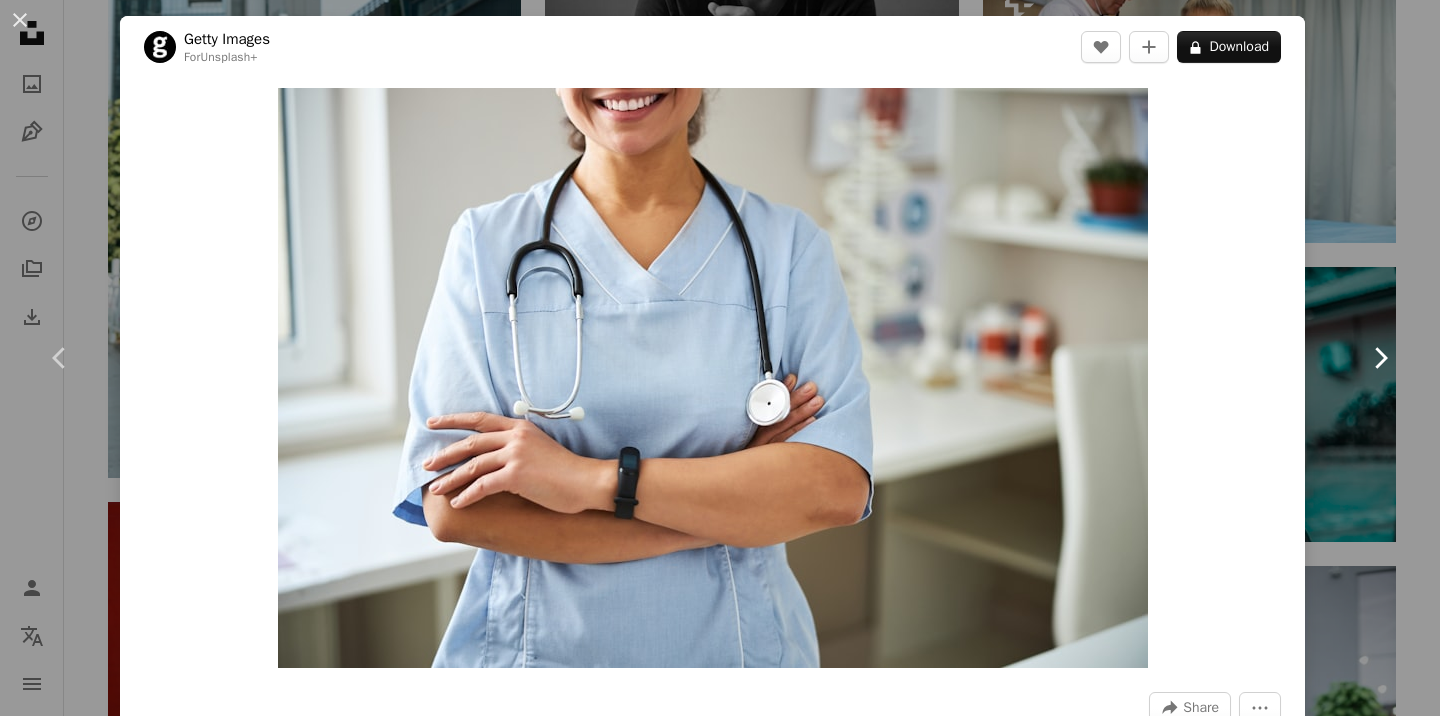 click on "Chevron right" at bounding box center (1380, 358) 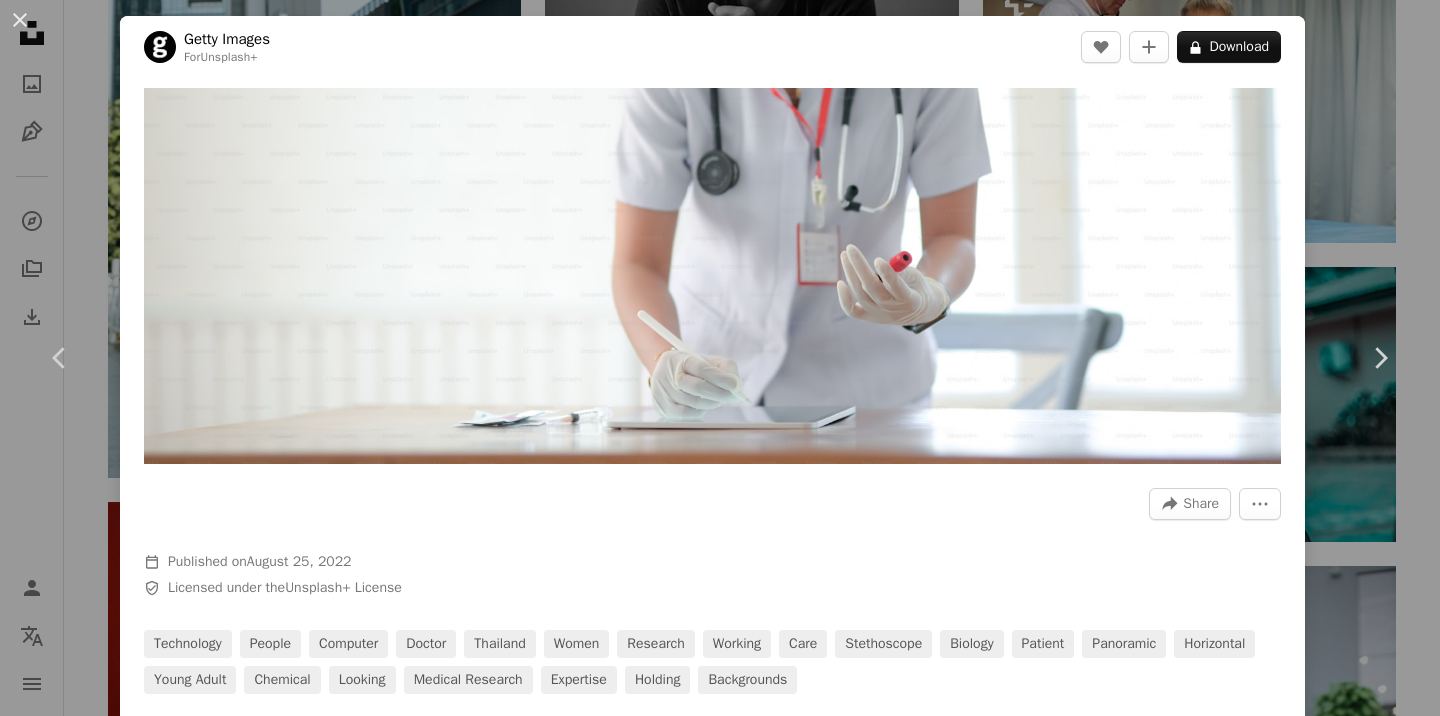 click on "An X shape Chevron left Chevron right Getty Images For  Unsplash+ A heart A plus sign A lock Download Zoom in A forward-right arrow Share More Actions Calendar outlined Published on  August 25, 2022 Safety Licensed under the  Unsplash+ License technology people computer doctor thailand women research working care stethoscope biology patient panoramic horizontal young adult chemical looking medical research expertise holding Backgrounds From this series Chevron right Plus sign for Unsplash+ Plus sign for Unsplash+ Plus sign for Unsplash+ Plus sign for Unsplash+ Plus sign for Unsplash+ Plus sign for Unsplash+ Plus sign for Unsplash+ Plus sign for Unsplash+ Plus sign for Unsplash+ Plus sign for Unsplash+ Related images Plus sign for Unsplash+ A heart A plus sign Getty Images For  Unsplash+ A lock Download Plus sign for Unsplash+ A heart A plus sign Getty Images For  Unsplash+ A lock Download Plus sign for Unsplash+ A heart A plus sign Getty Images For  Unsplash+ A lock Download Plus sign for Unsplash+ A heart" at bounding box center (720, 358) 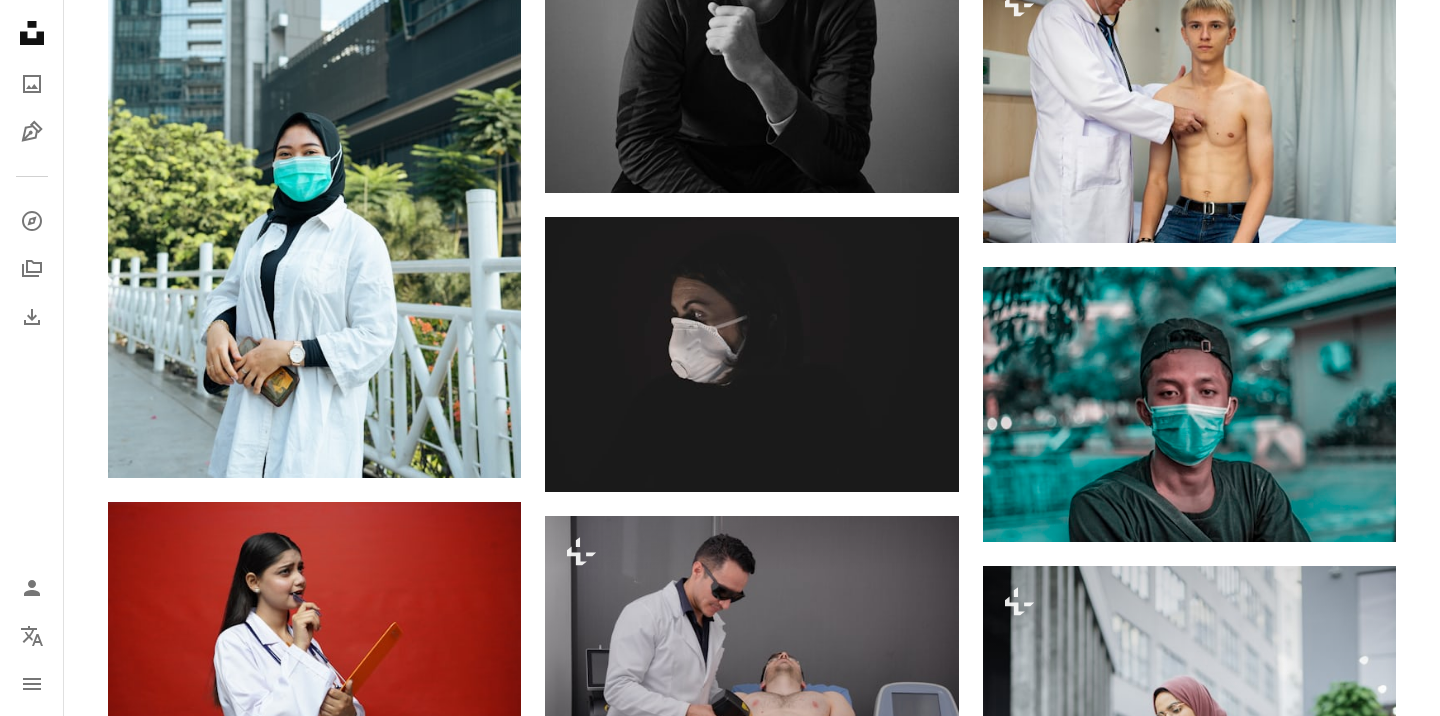 click on "Plus sign for Unsplash+ A heart A plus sign Getty Images For Unsplash+ A lock Download A heart A plus sign Fotos Available for hire A checkmark inside of a circle Arrow pointing down A heart A plus sign Fotos Available for hire A checkmark inside of a circle Arrow pointing down A heart A plus sign Mikita Yo Available for hire A checkmark inside of a circle Arrow pointing down A heart A plus sign Nappy Arrow pointing down Plus sign for Unsplash+ A heart A plus sign JSB Co. For Unsplash+ A lock Download A heart A plus sign Fotos Available for hire A checkmark inside of a circle Arrow pointing down A heart A plus sign Fotos Available for hire A checkmark inside of a circle Arrow pointing down A heart A plus sign Jon Tyson Arrow pointing down –– ––– ––– – ––– – – ––– –– –– –––– –– A website makes it real. Start A Free Trial A heart" at bounding box center (752, -6590) 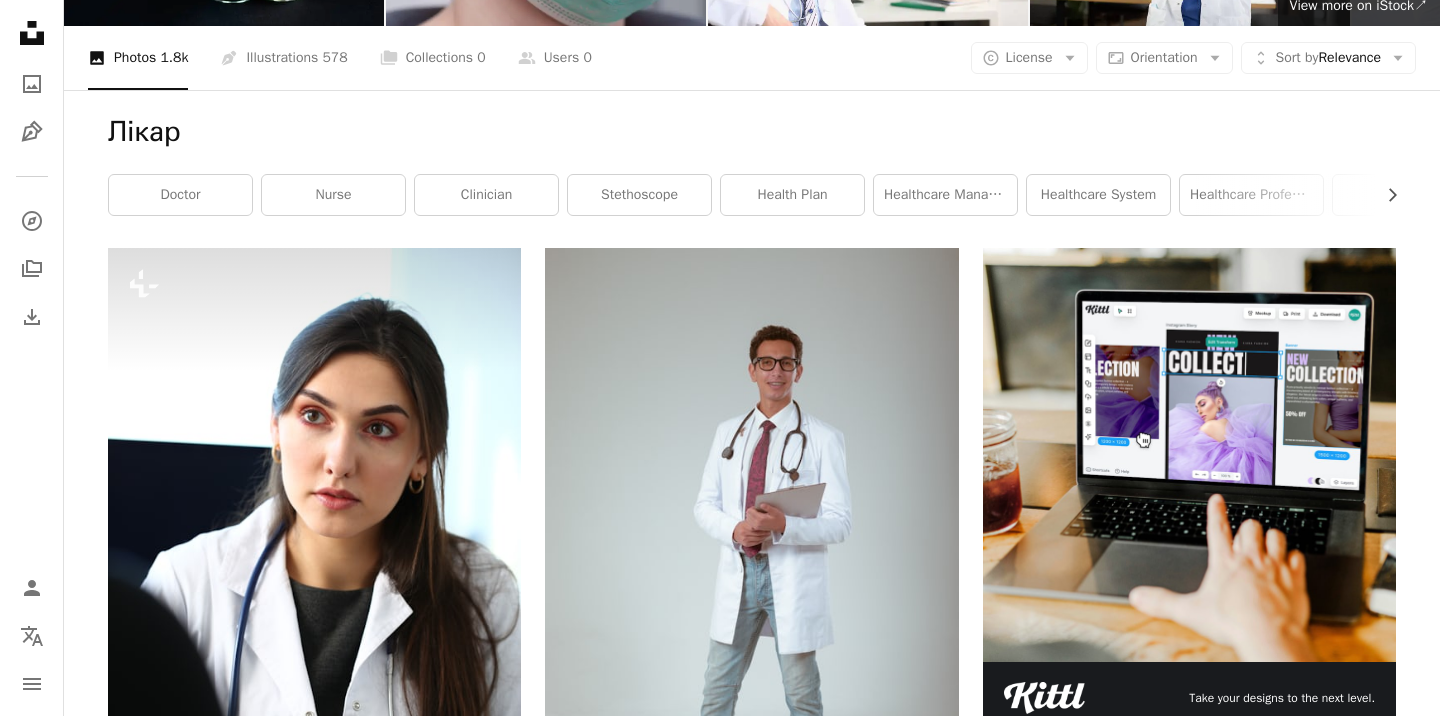 scroll, scrollTop: 0, scrollLeft: 0, axis: both 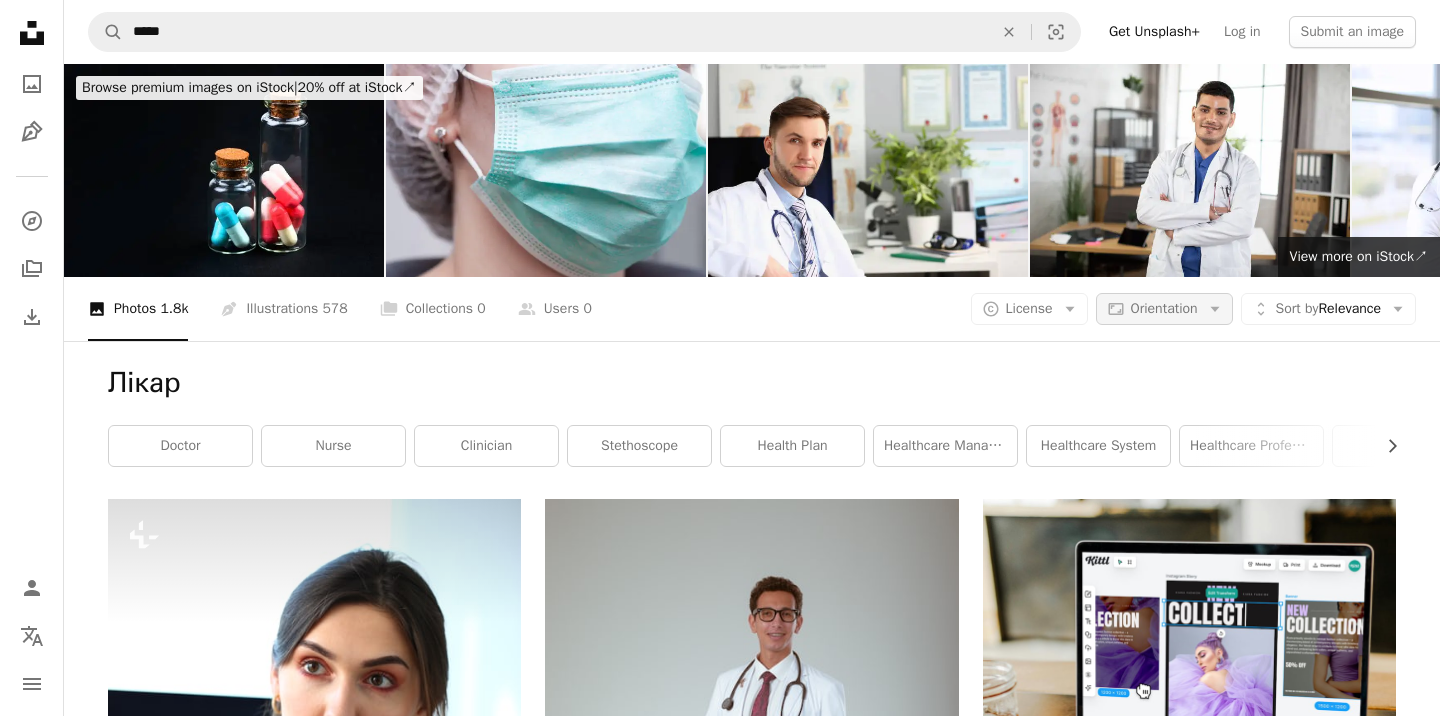 click on "Orientation" at bounding box center (1164, 308) 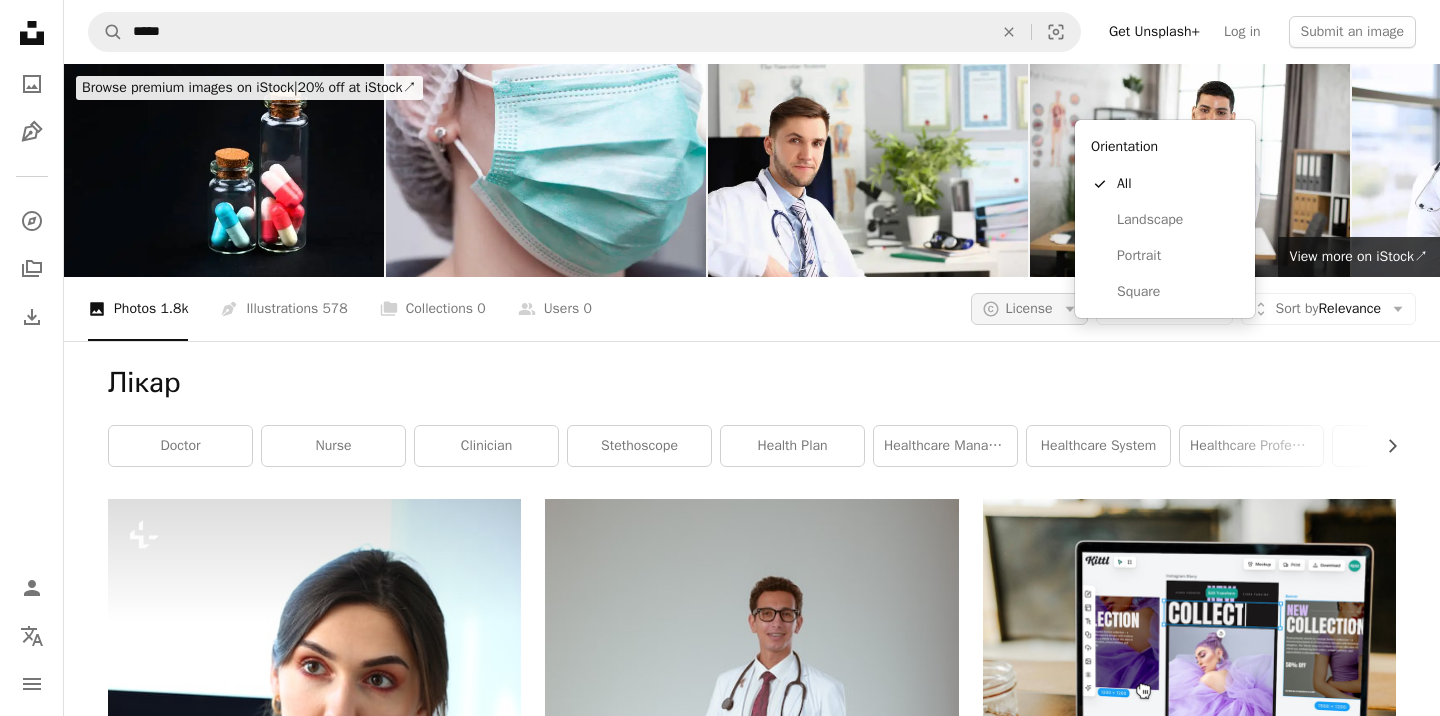 click on "Unsplash logo Unsplash Home A photo Pen Tool A compass A stack of folders Download Person Localization icon navigation menu A magnifying glass ***** An X shape Visual search Get Unsplash+ Log in Submit an image Browse premium images on iStock  |  20% off at iStock  ↗ Browse premium images on iStock 20% off at iStock  ↗ View more  ↗ View more on iStock  ↗ A photo Photos   1.8k Pen Tool Illustrations   578 A stack of folders Collections   0 A group of people Users   0 A copyright icon © License Arrow down Aspect ratio Orientation Arrow down Unfold Sort by  Relevance Arrow down Filters Filters Лікар Chevron right doctor nurse clinician stethoscope health plan healthcare management healthcare system healthcare professional curative medicare health insurance checkup Plus sign for Unsplash+ A heart A plus sign Getty Images For  Unsplash+ A lock Download A heart A plus sign Andingomfoti M Arrow pointing down A heart A plus sign Fotos Available for hire A checkmark inside of a circle A heart Fotos" at bounding box center (720, 11062) 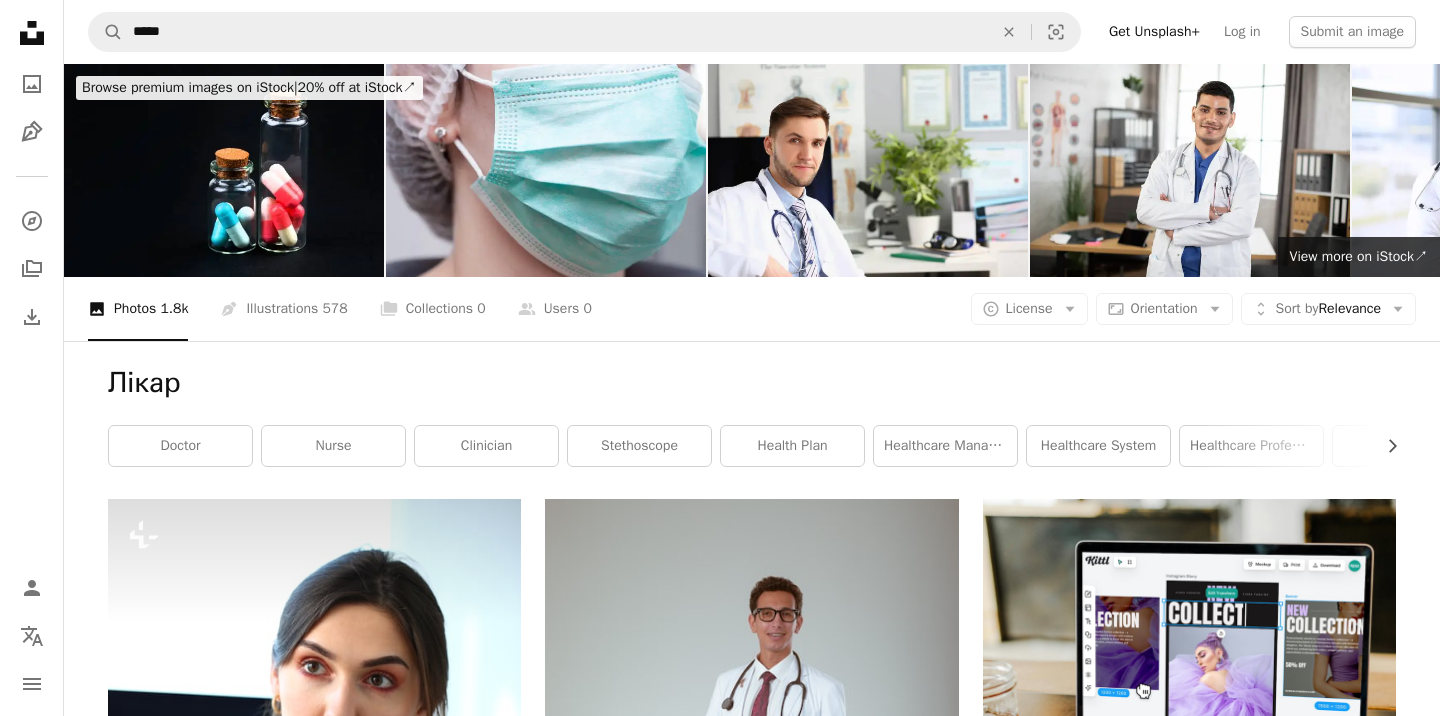 click on "A photo Photos   1.8k Pen Tool Illustrations   578 A stack of folders Collections   0 A group of people Users   0 A copyright icon © License Arrow down Aspect ratio Orientation Arrow down Unfold Sort by  Relevance Arrow down Filters Filters" at bounding box center [752, 309] 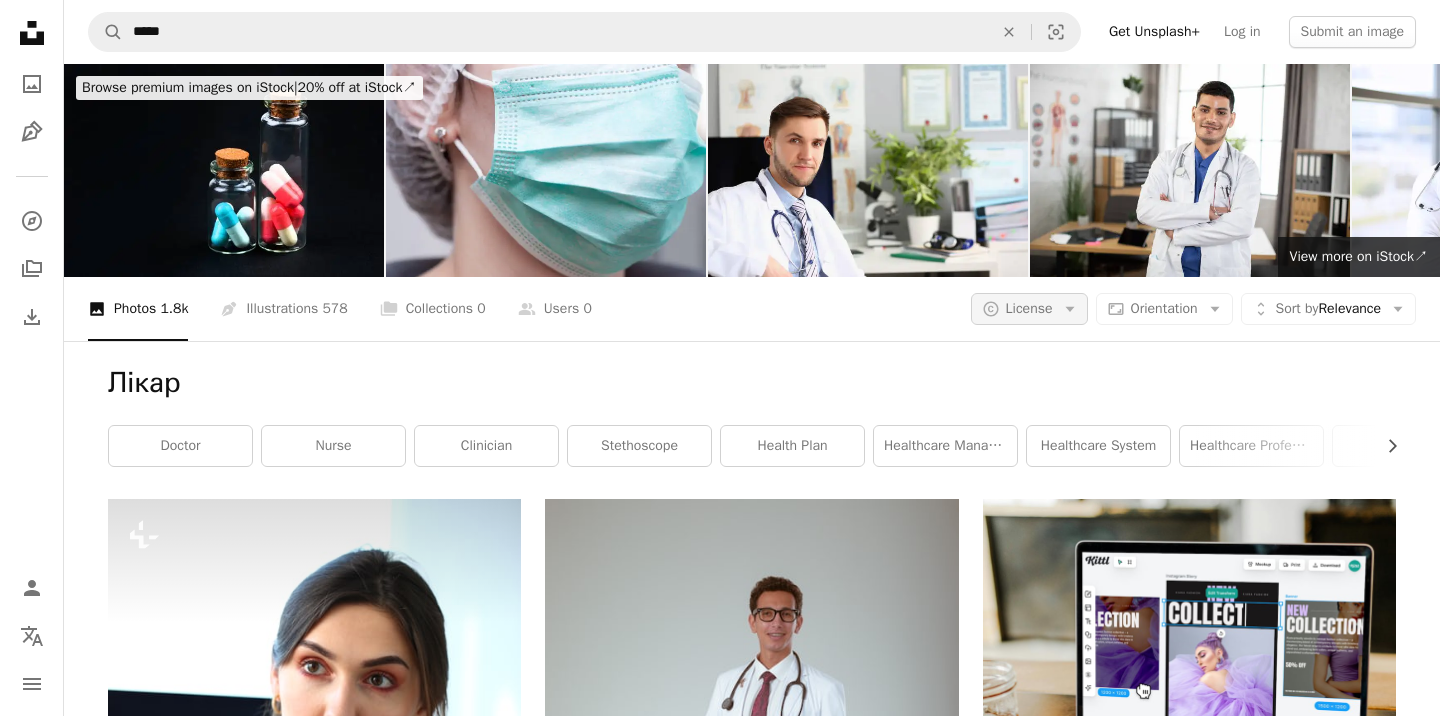 click on "License" at bounding box center (1029, 308) 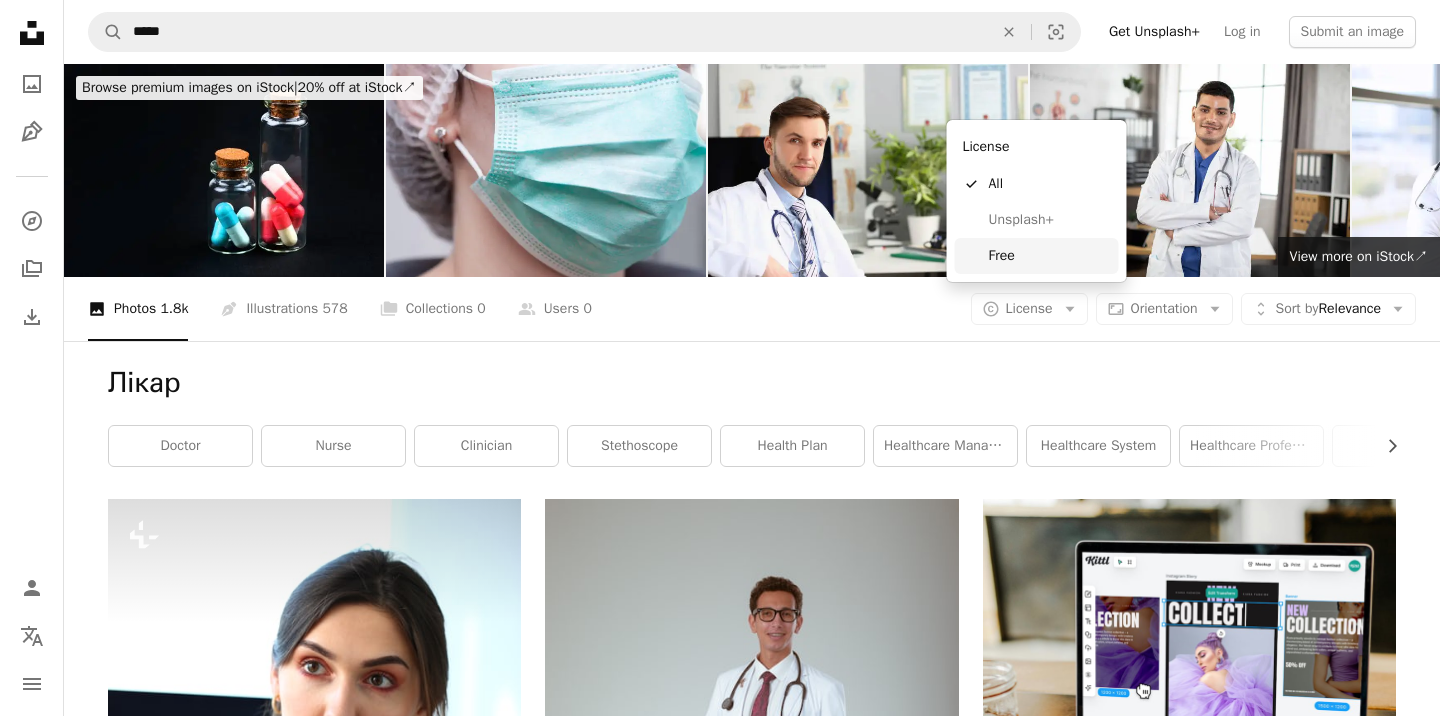 click on "Free" at bounding box center (1050, 256) 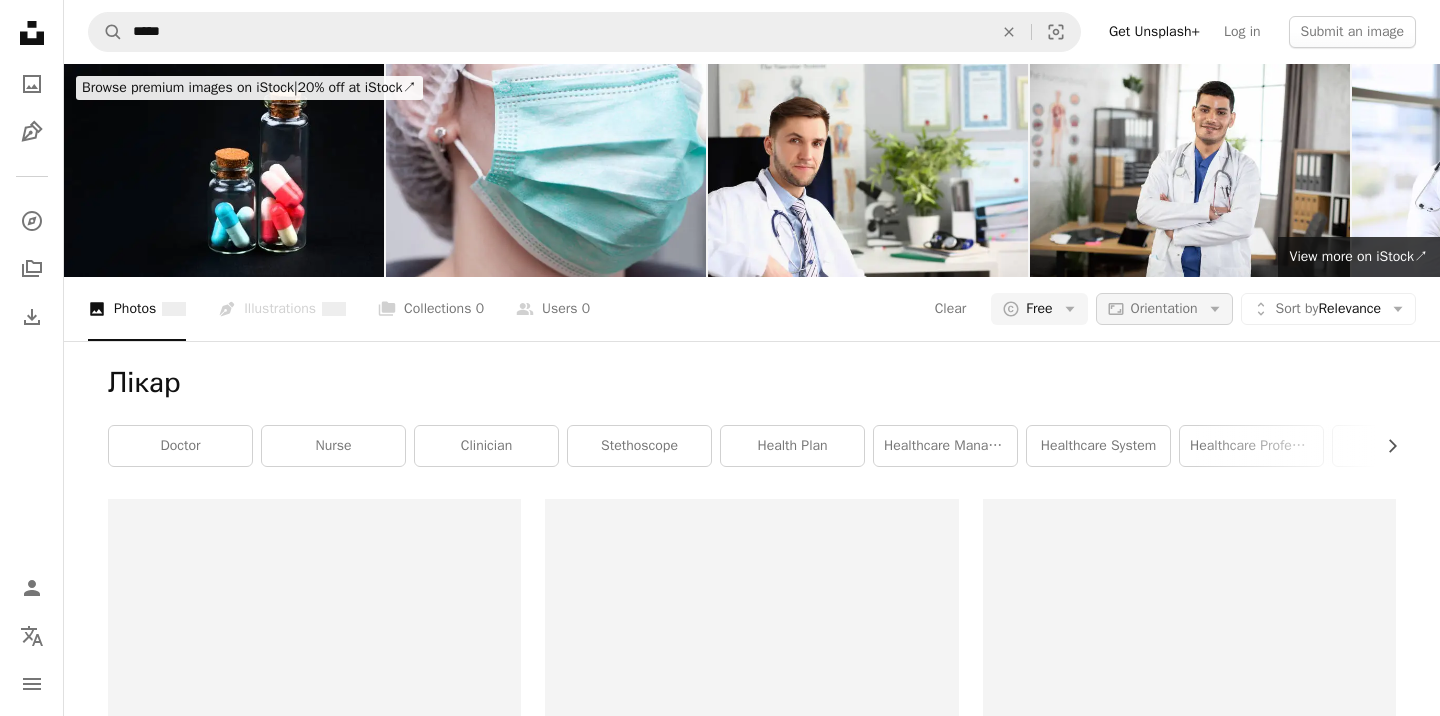 click on "Orientation" at bounding box center [1164, 308] 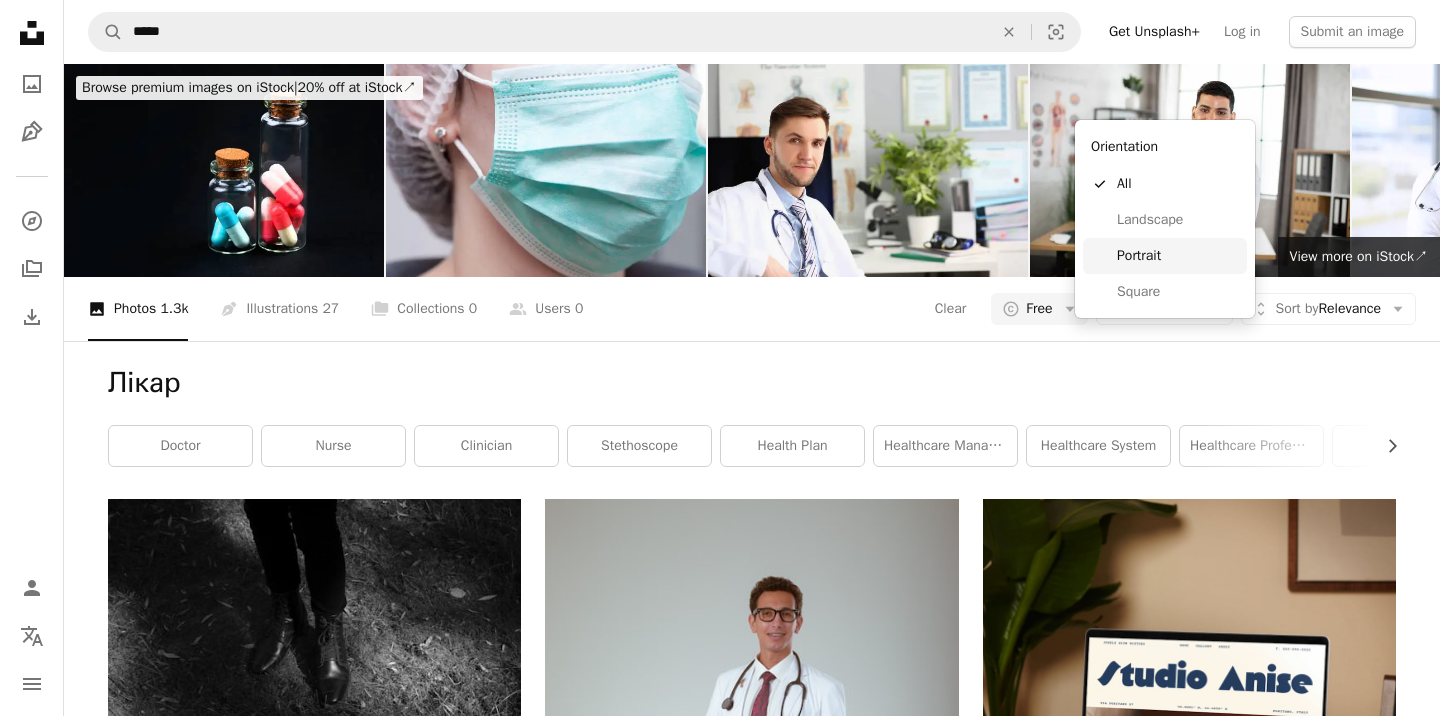 click on "Portrait" at bounding box center (1178, 256) 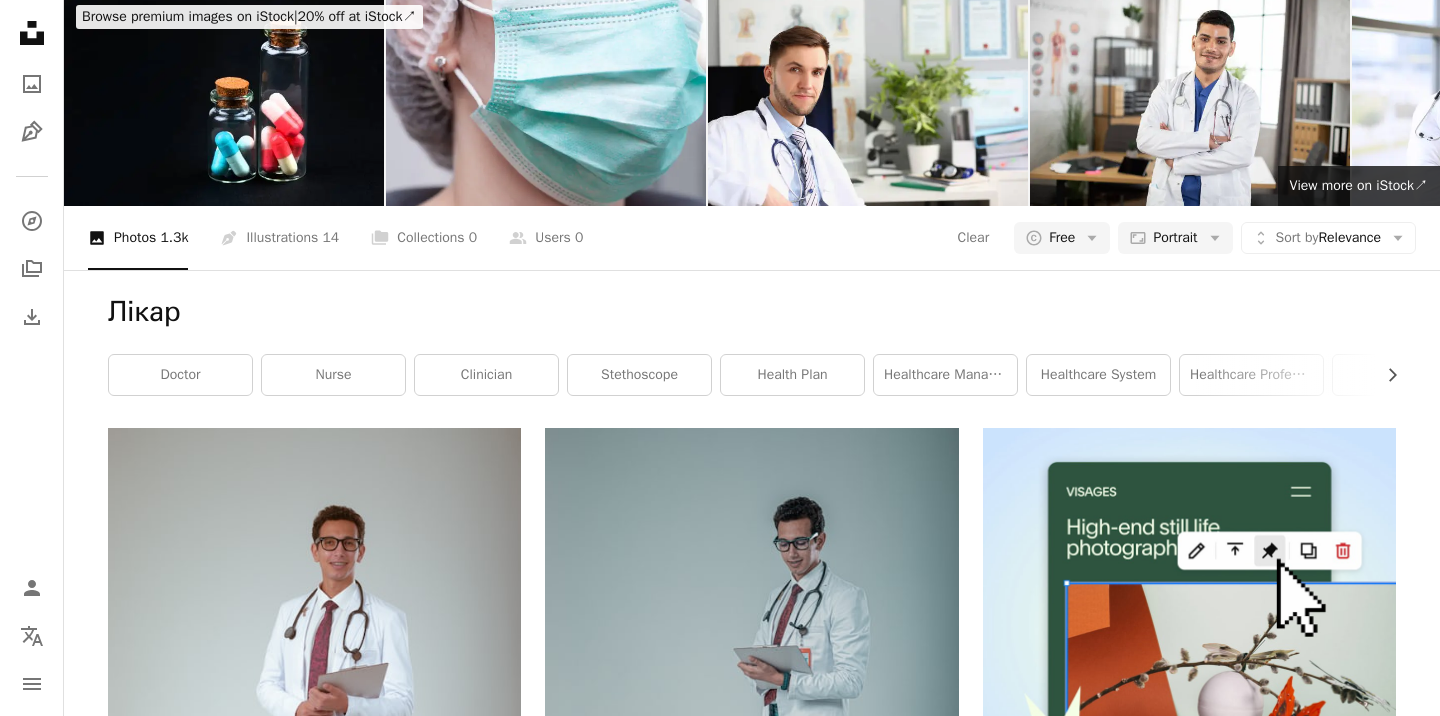 scroll, scrollTop: 0, scrollLeft: 0, axis: both 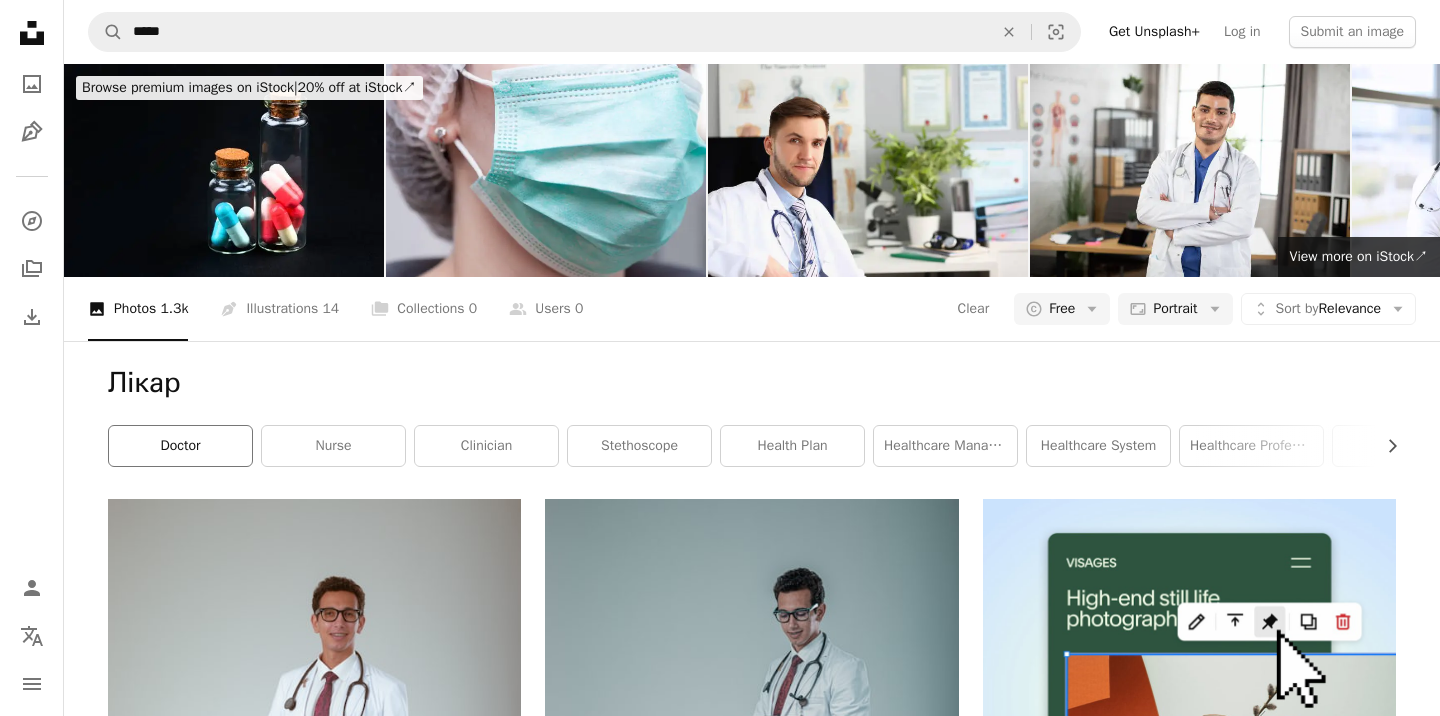 click on "doctor" at bounding box center [180, 446] 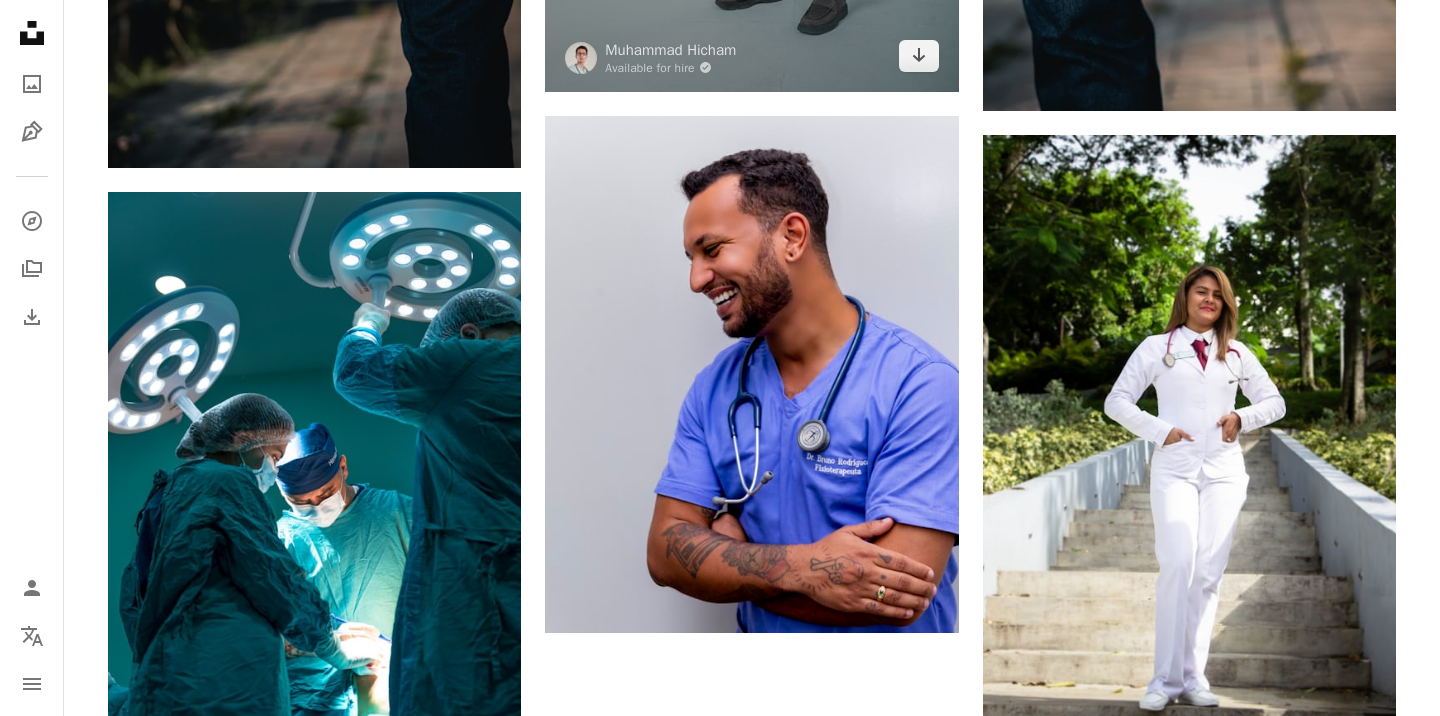 scroll, scrollTop: 4142, scrollLeft: 0, axis: vertical 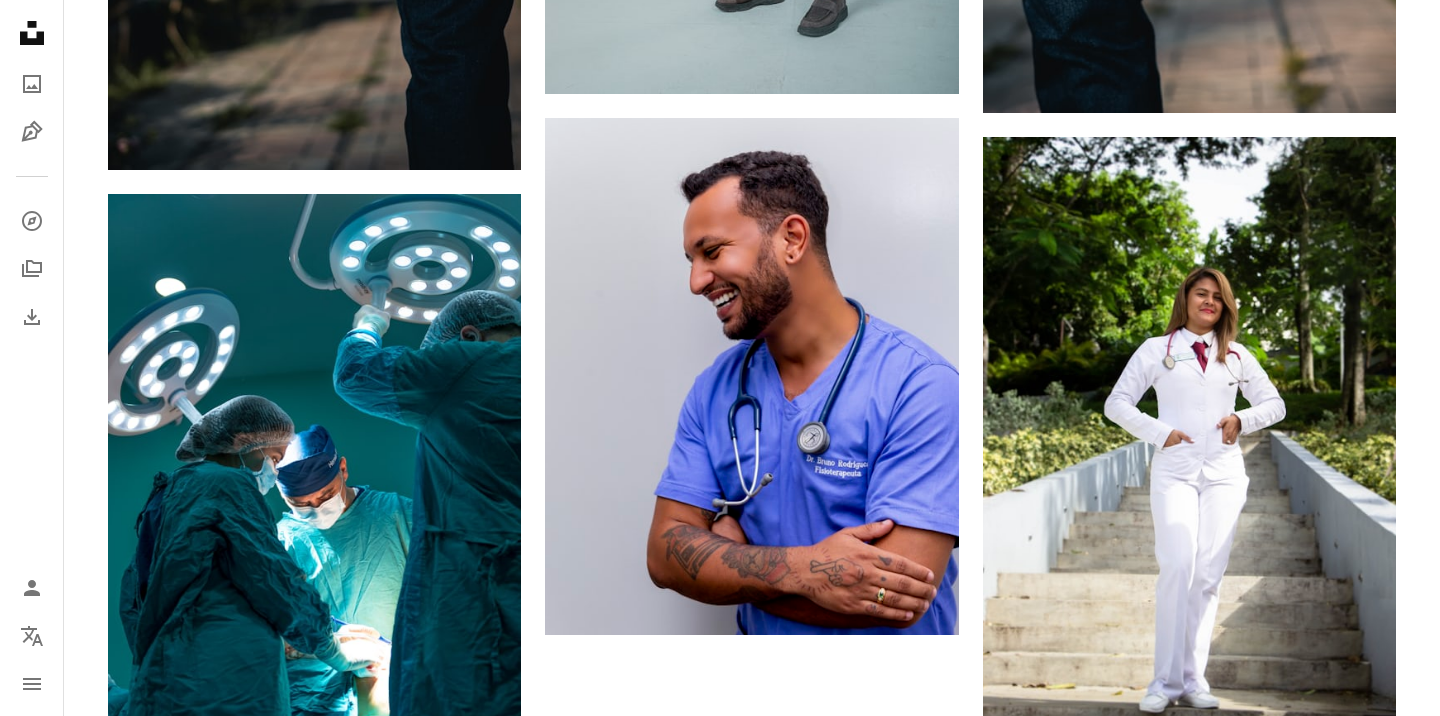 click on "Load more" at bounding box center (752, 894) 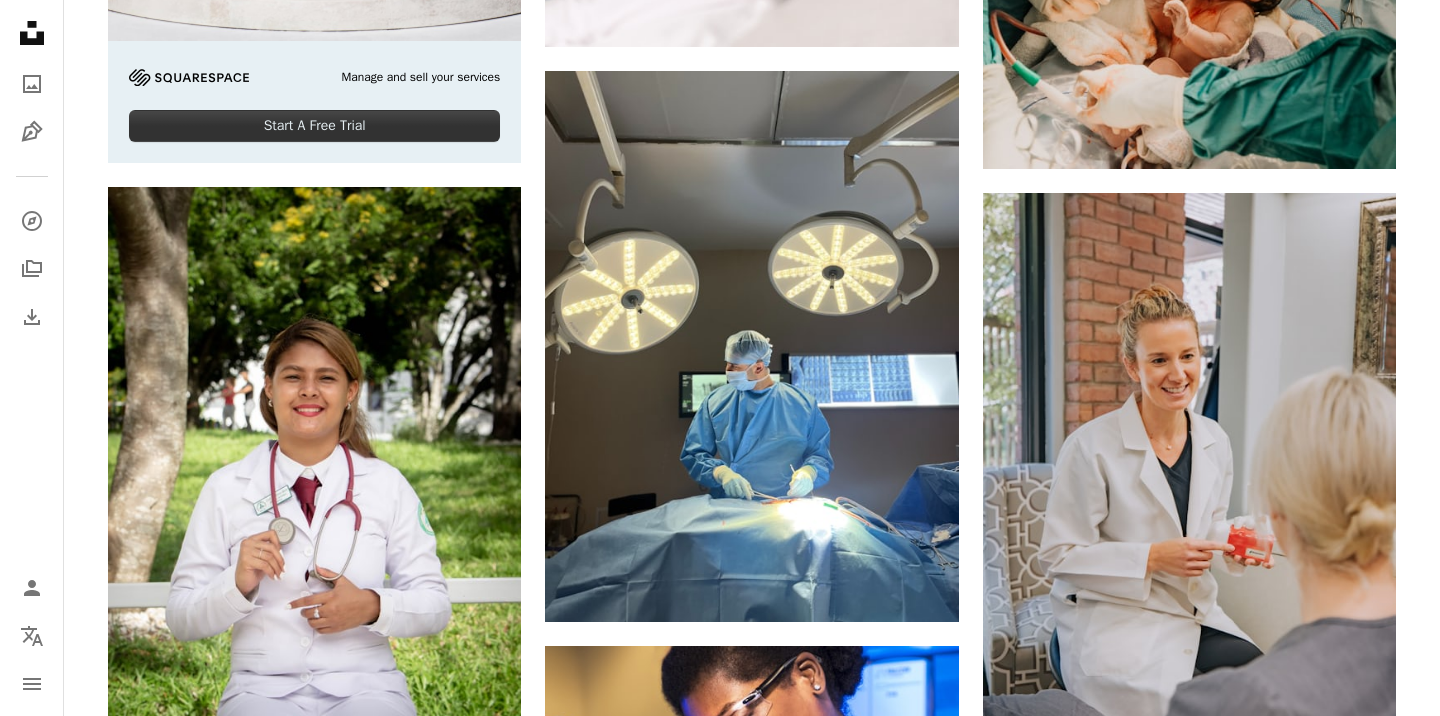 scroll, scrollTop: 7218, scrollLeft: 0, axis: vertical 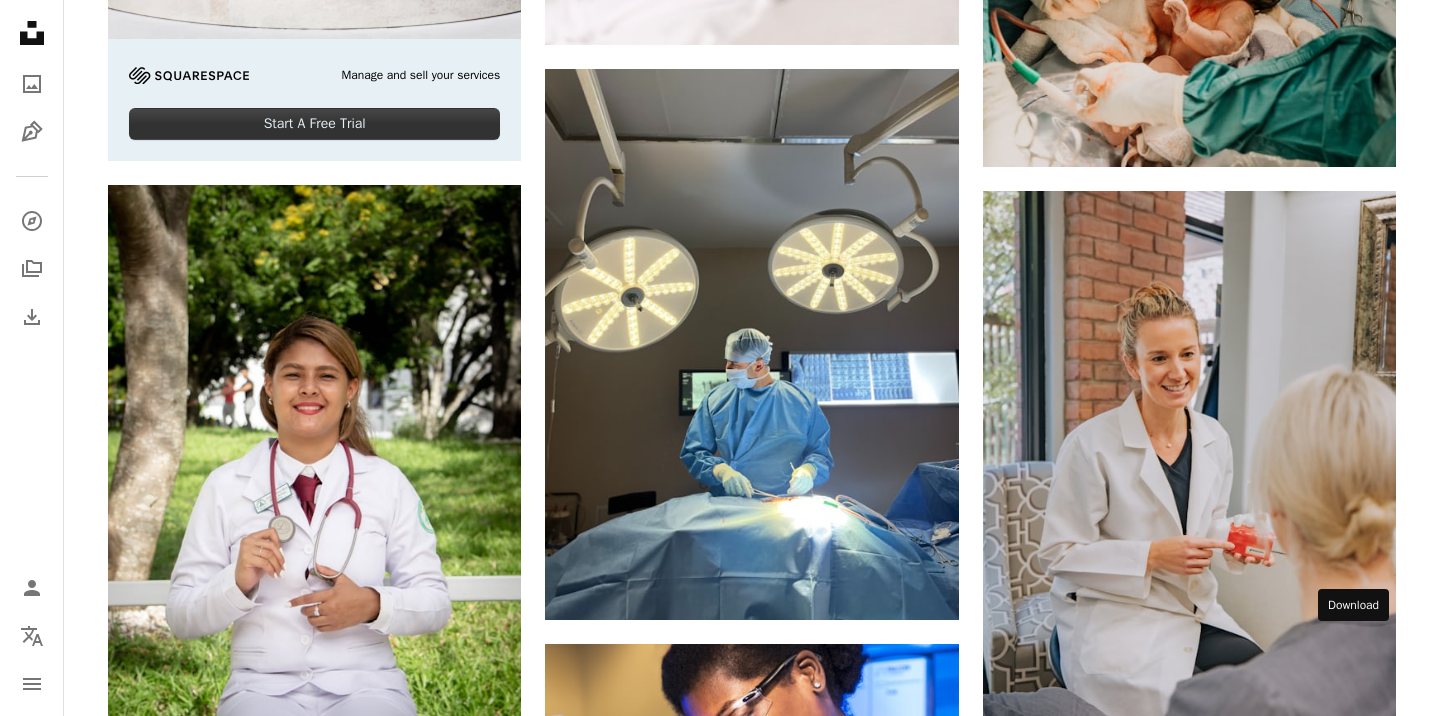 click on "Arrow pointing down" 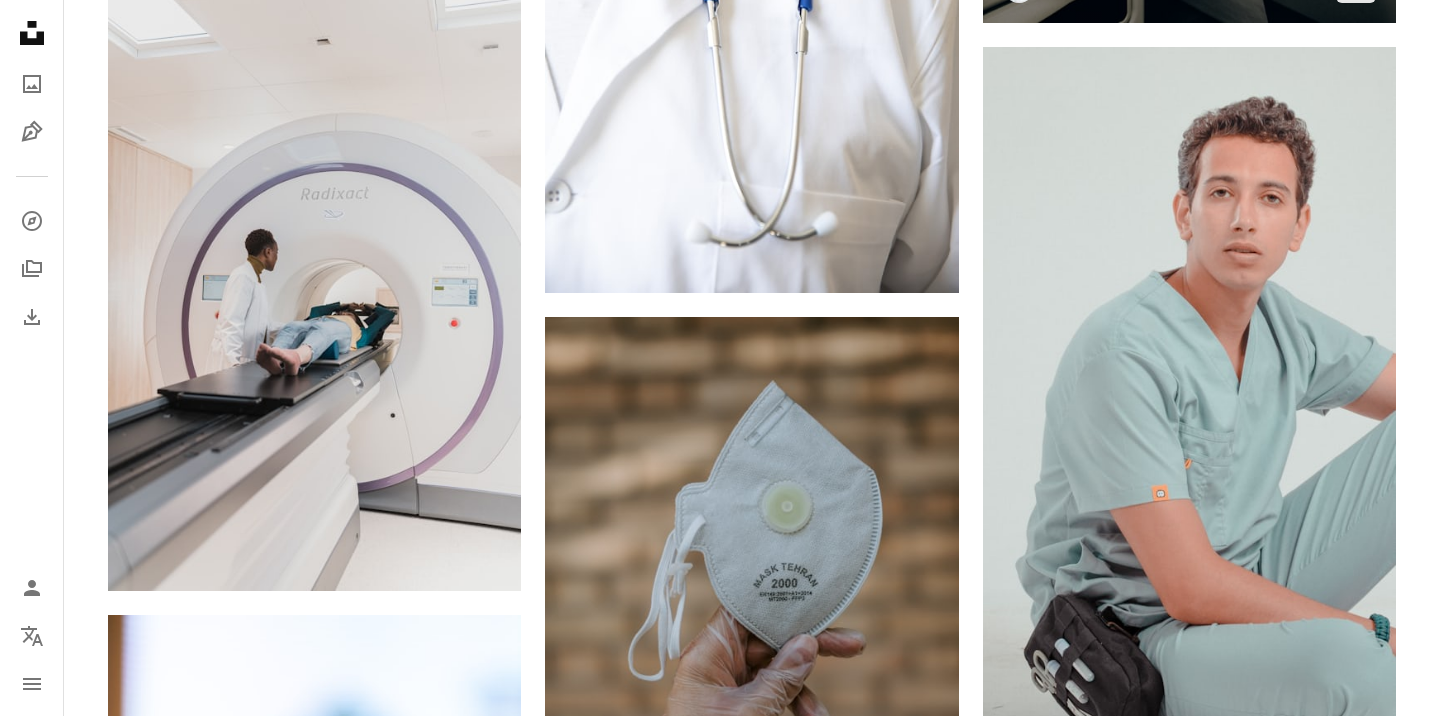 scroll, scrollTop: 16592, scrollLeft: 0, axis: vertical 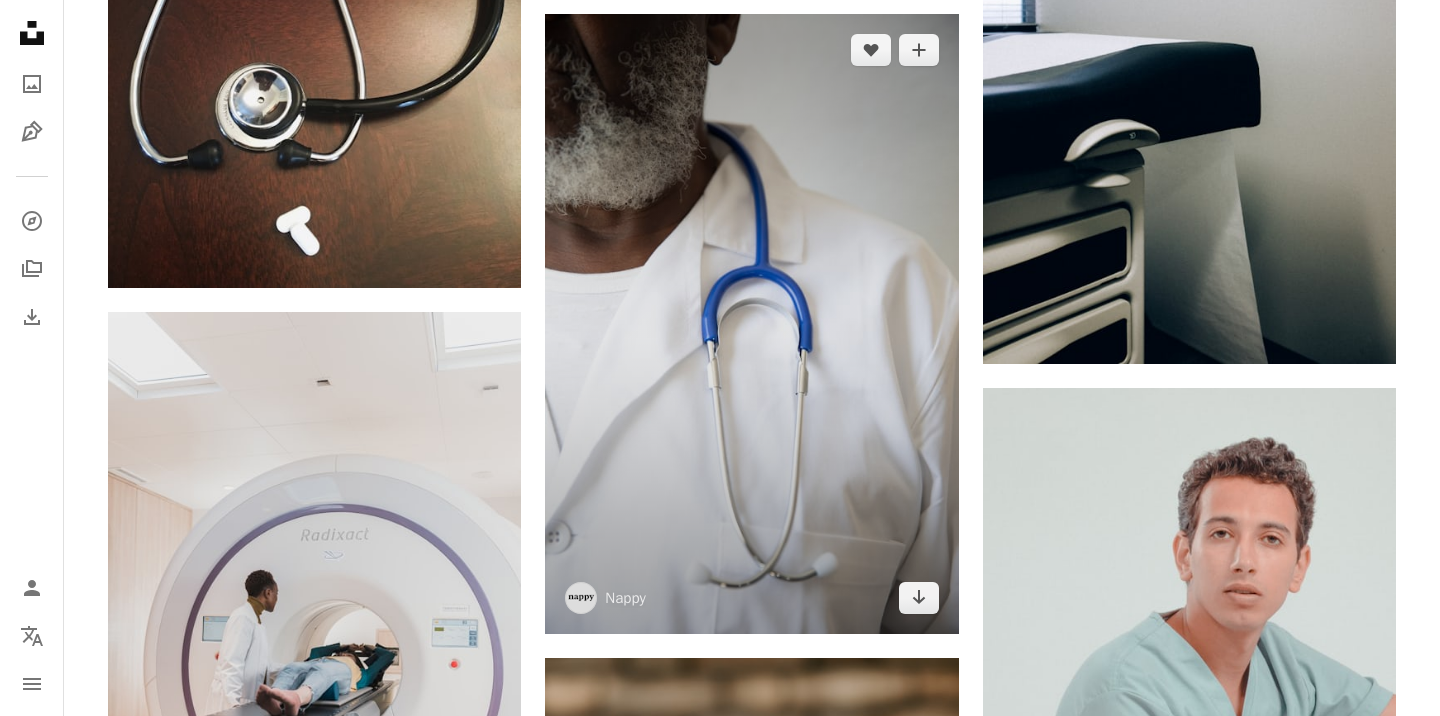 click at bounding box center (751, 324) 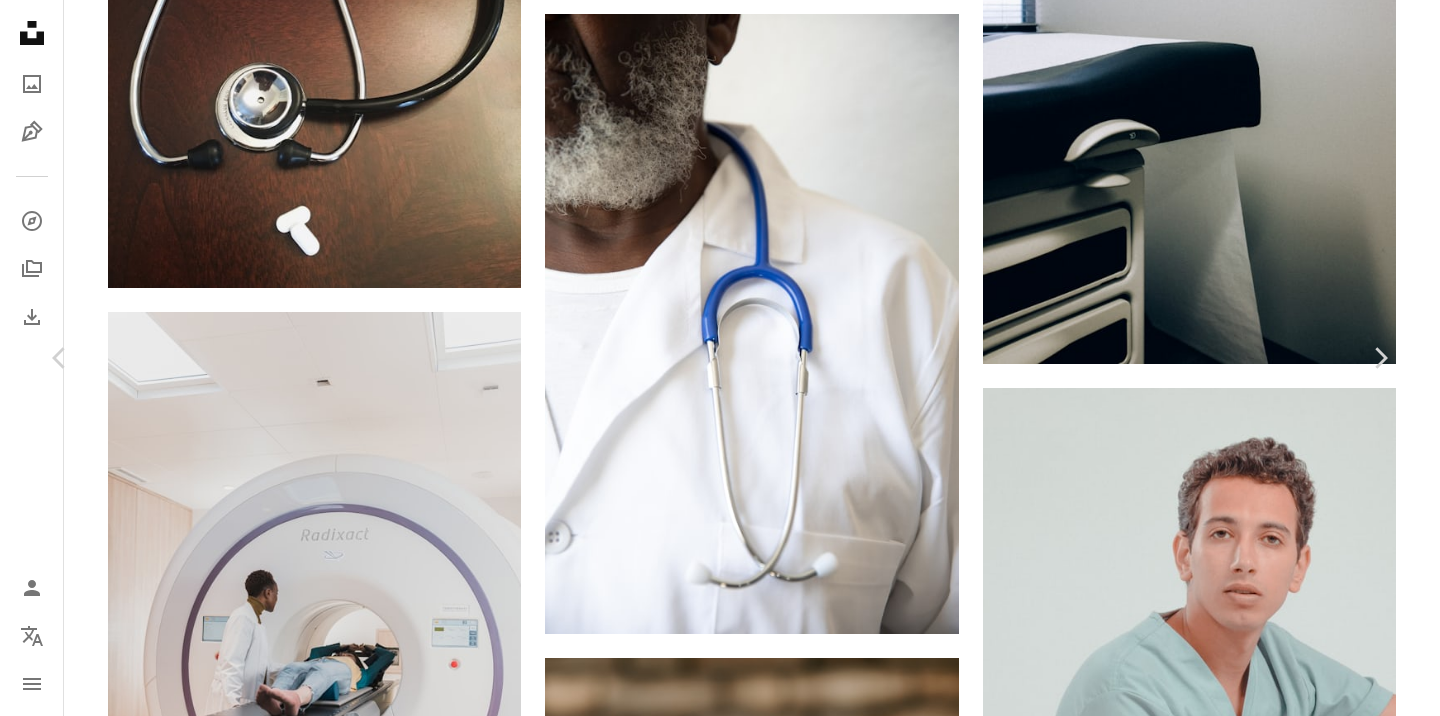 scroll, scrollTop: 2112, scrollLeft: 0, axis: vertical 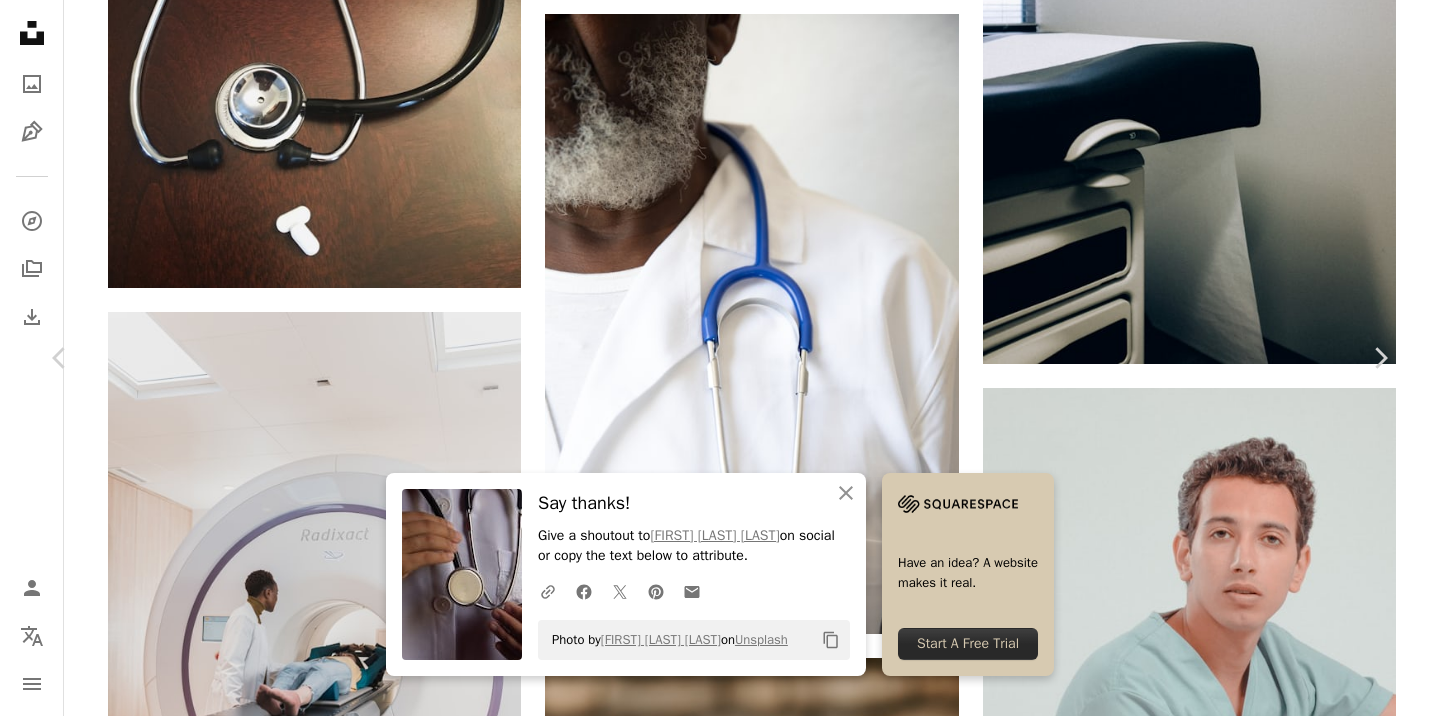 click 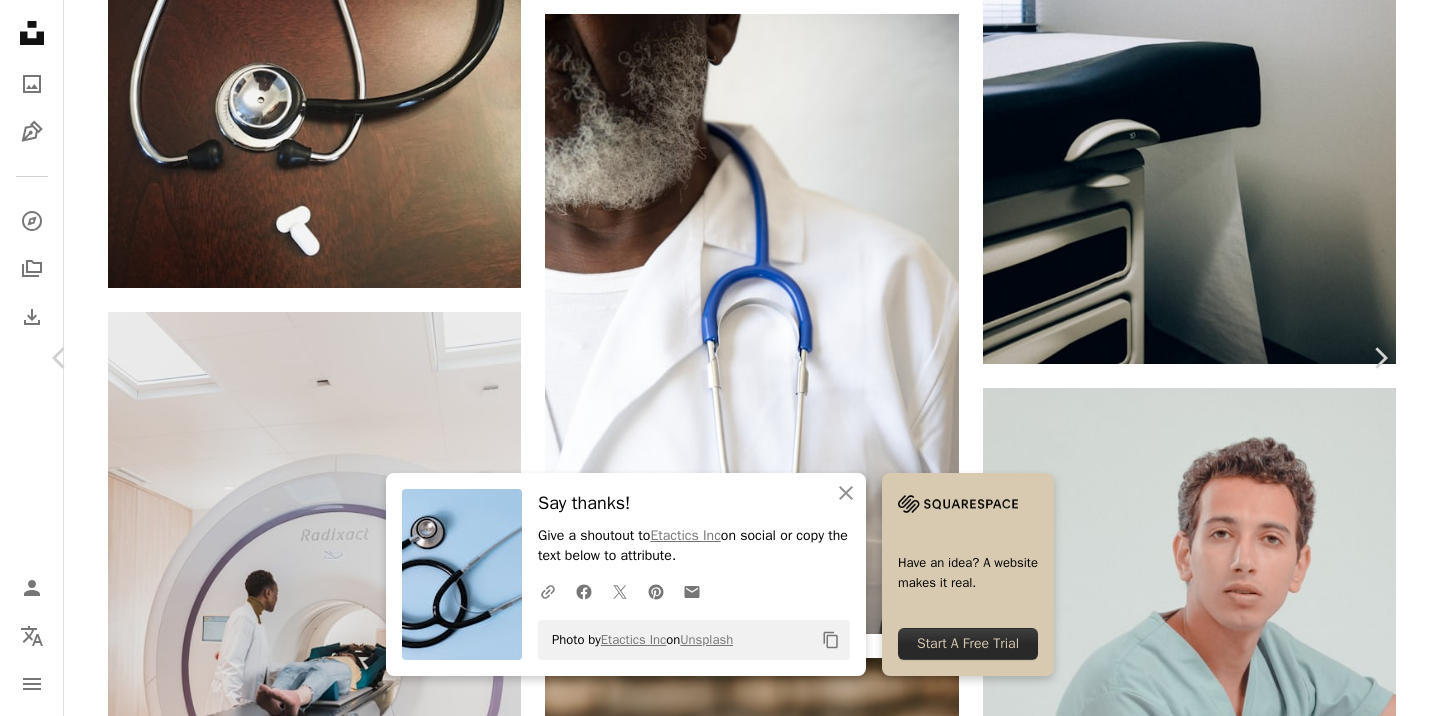 scroll, scrollTop: 9492, scrollLeft: 0, axis: vertical 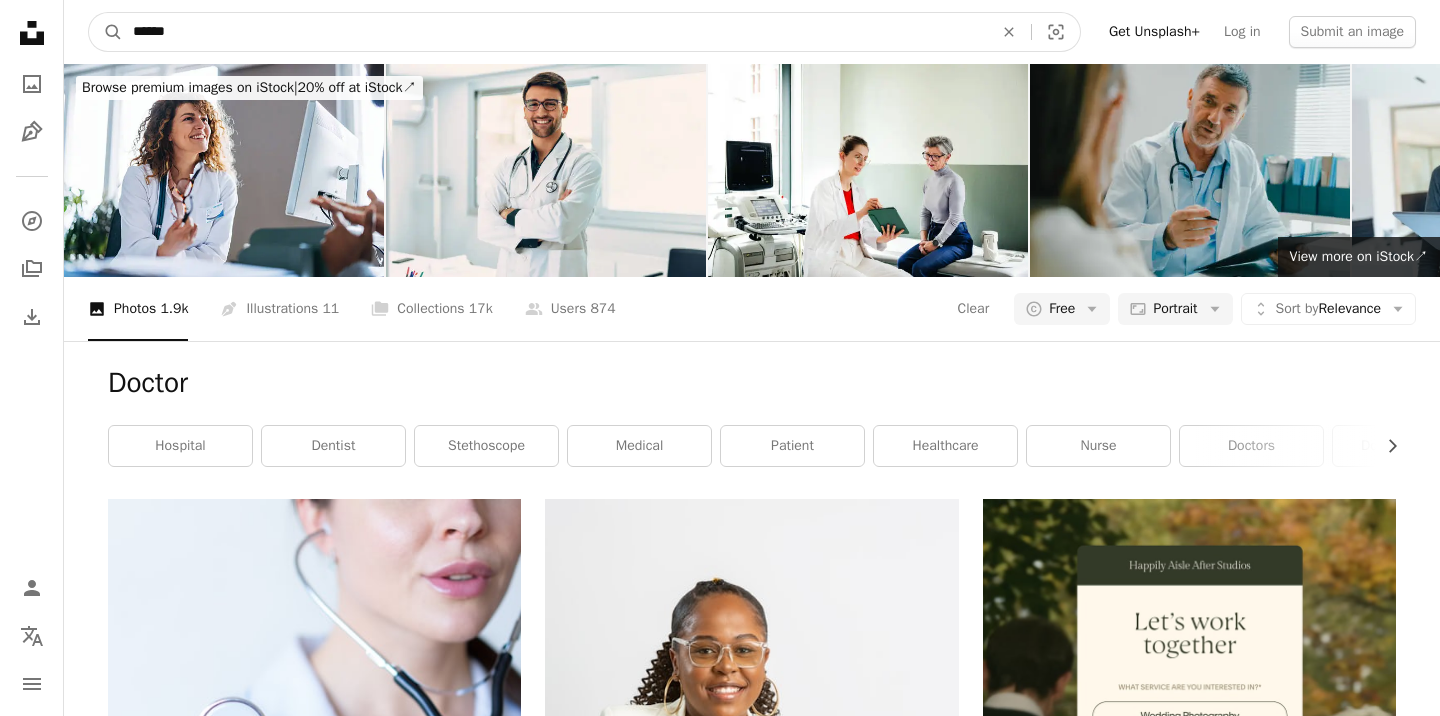click on "******" at bounding box center [555, 32] 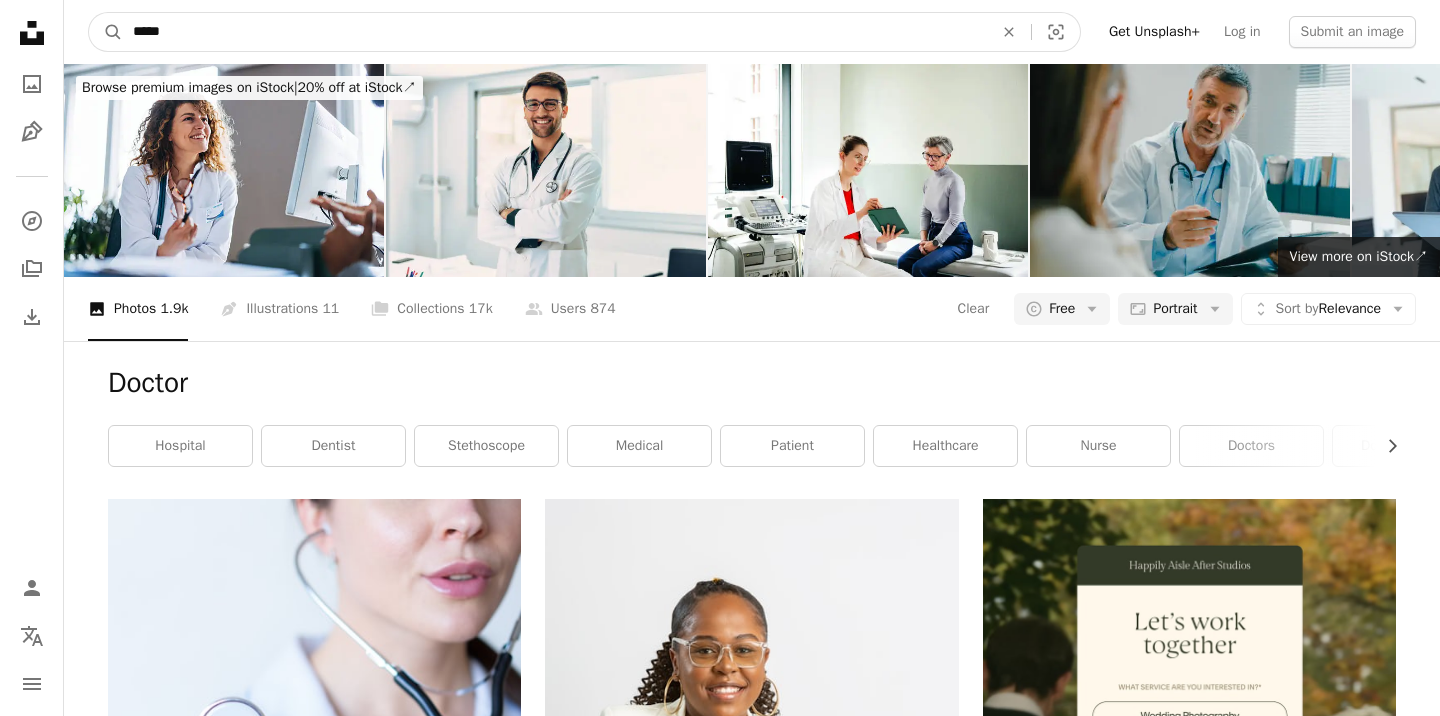 type on "*****" 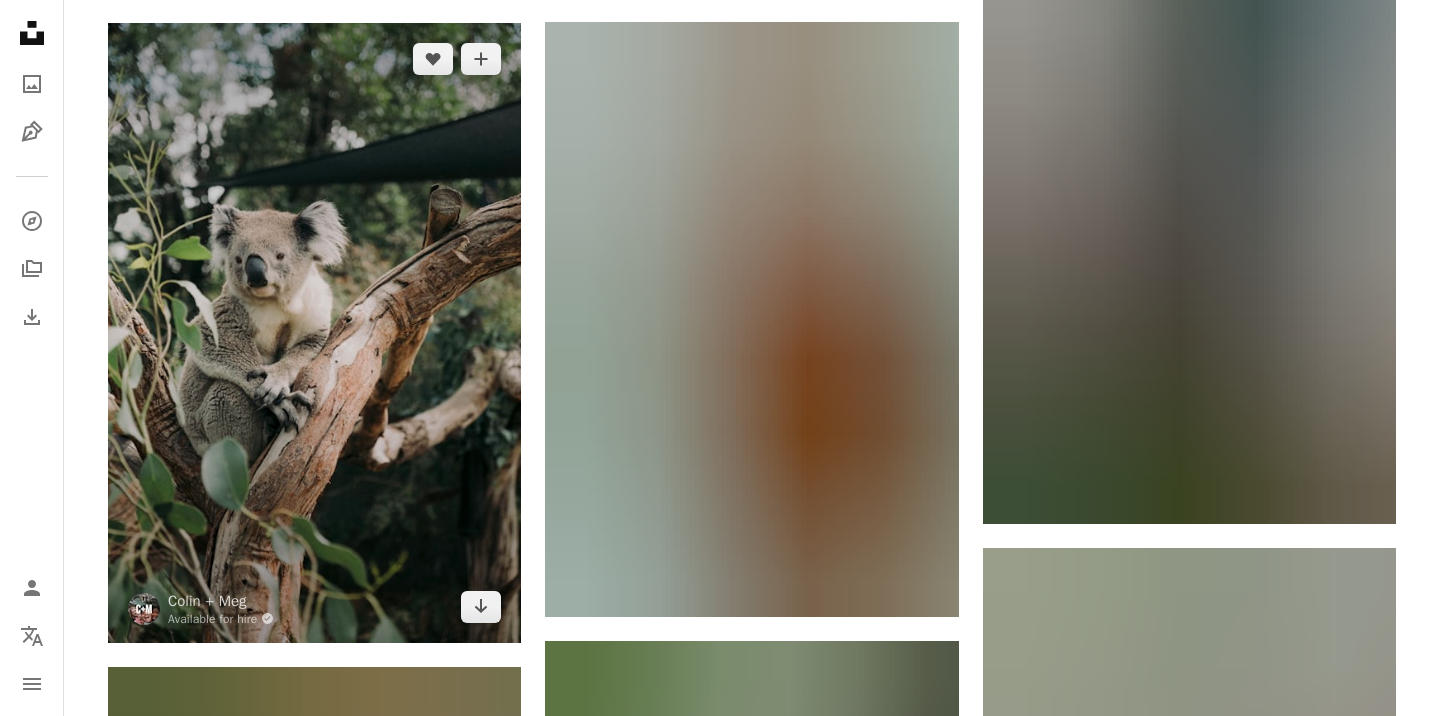 scroll, scrollTop: 2988, scrollLeft: 0, axis: vertical 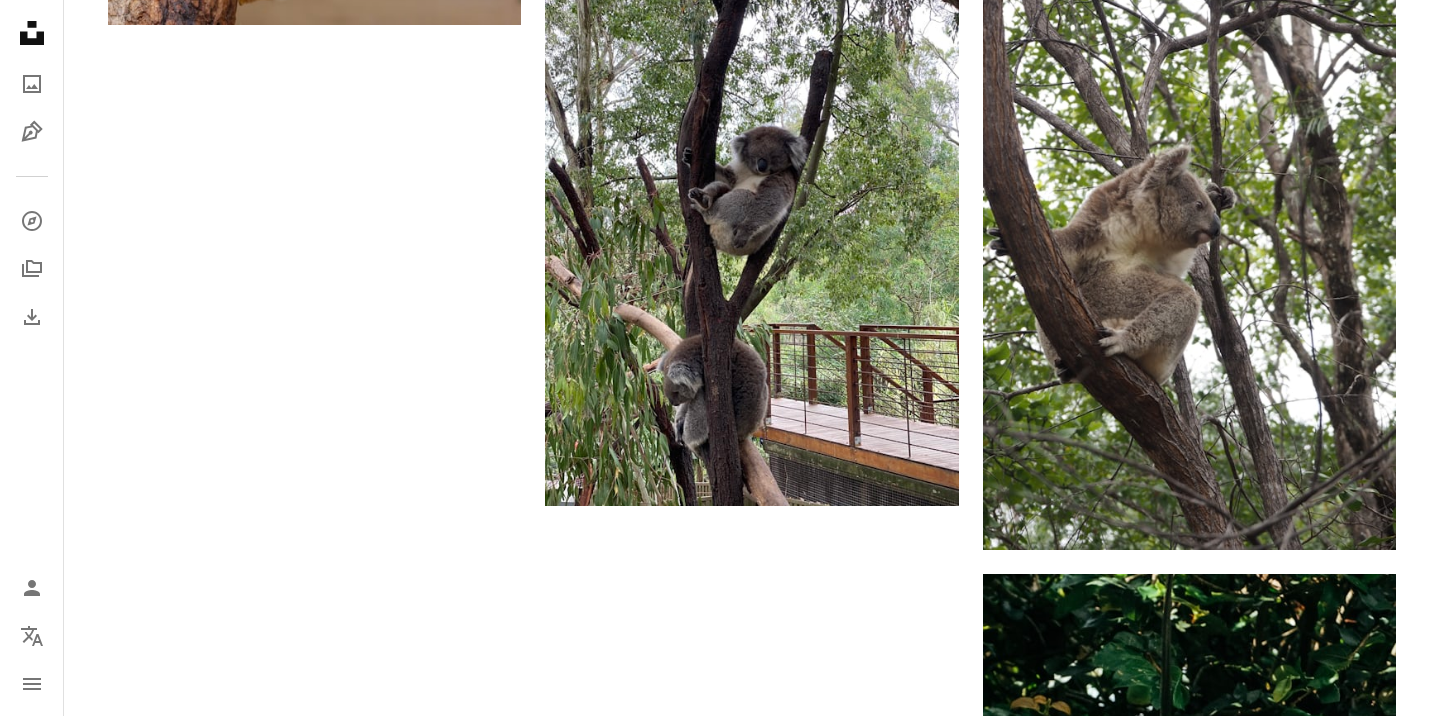 click on "Load more" at bounding box center [752, 1274] 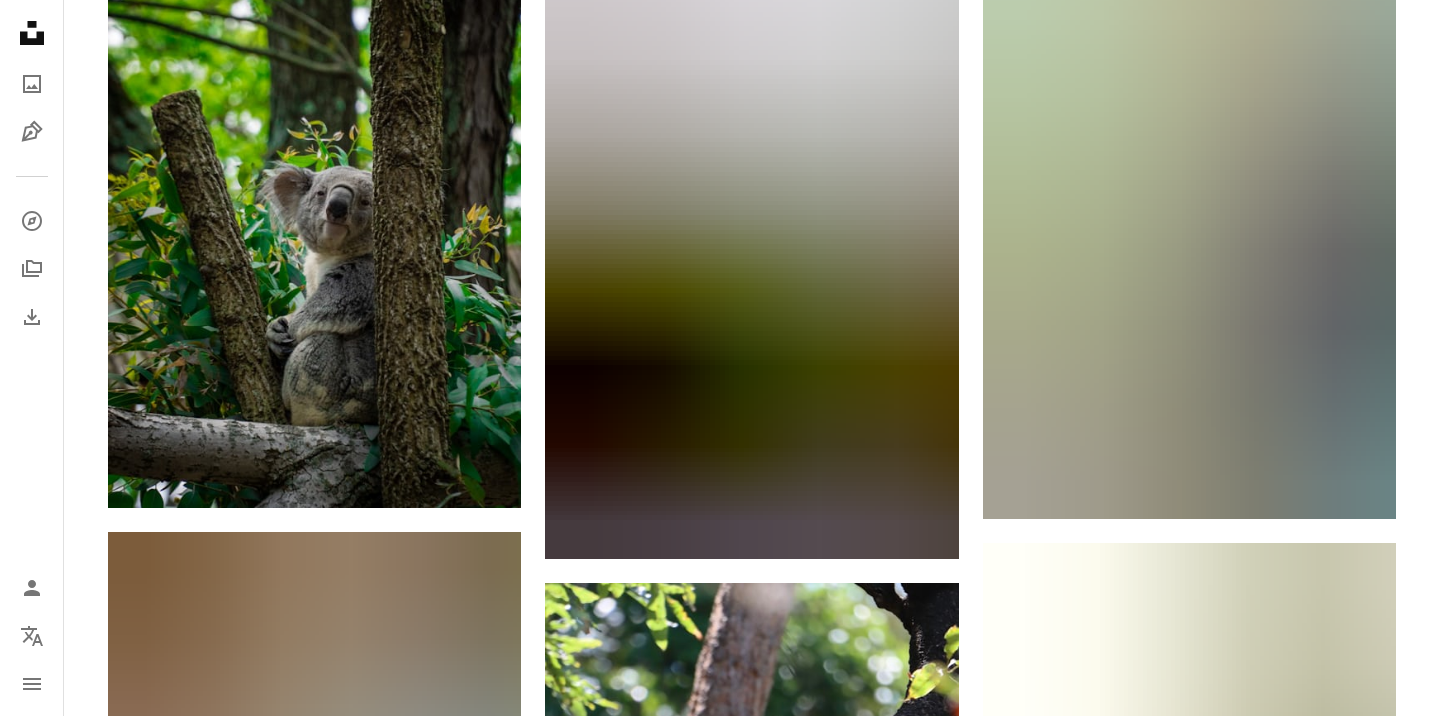 scroll, scrollTop: 15004, scrollLeft: 0, axis: vertical 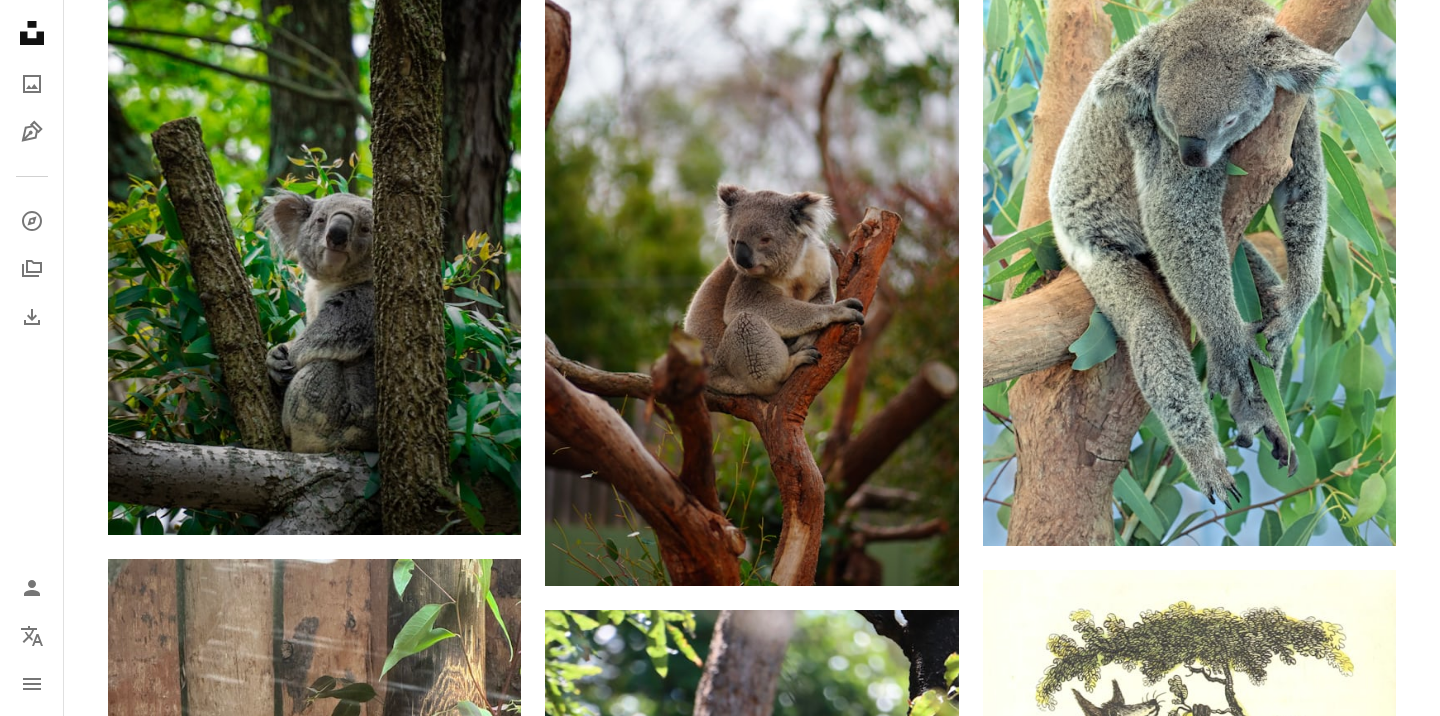 click at bounding box center (1189, 1503) 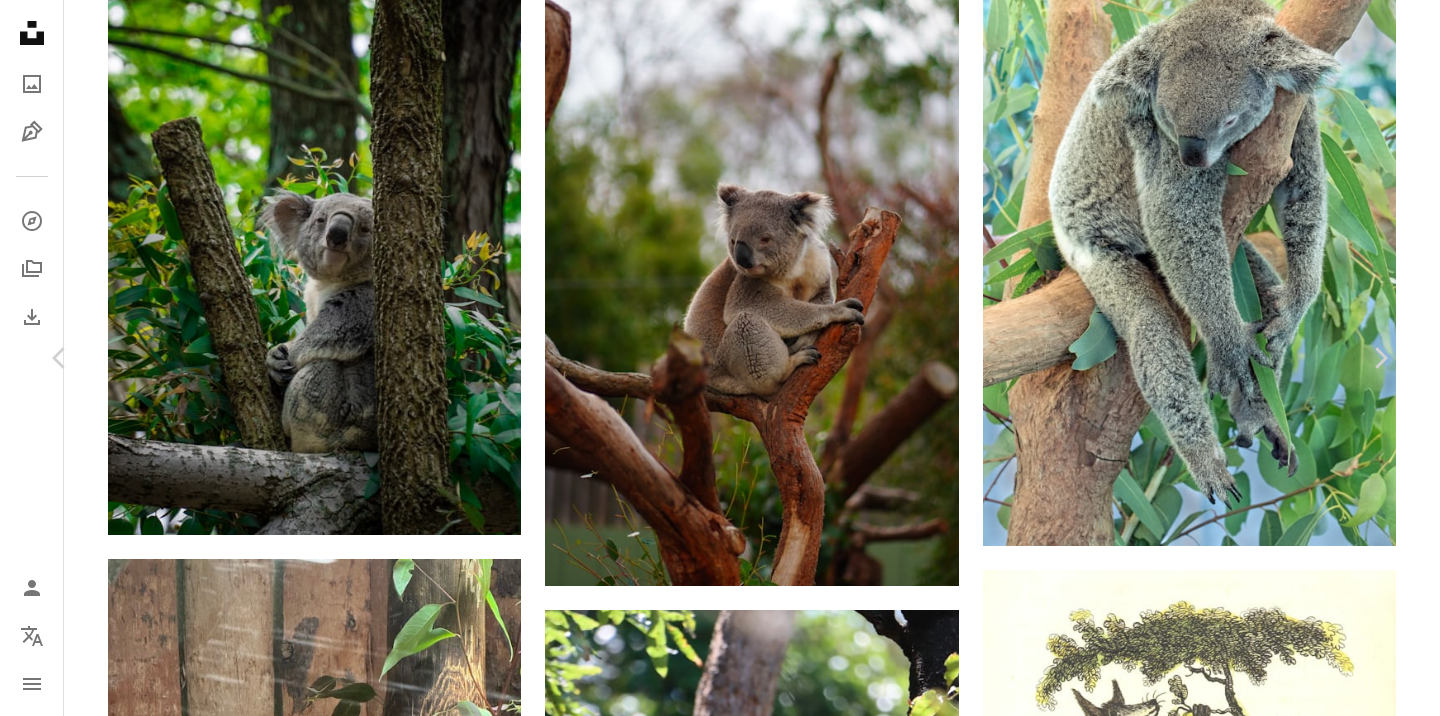 click on "Download free" at bounding box center [1191, 6299] 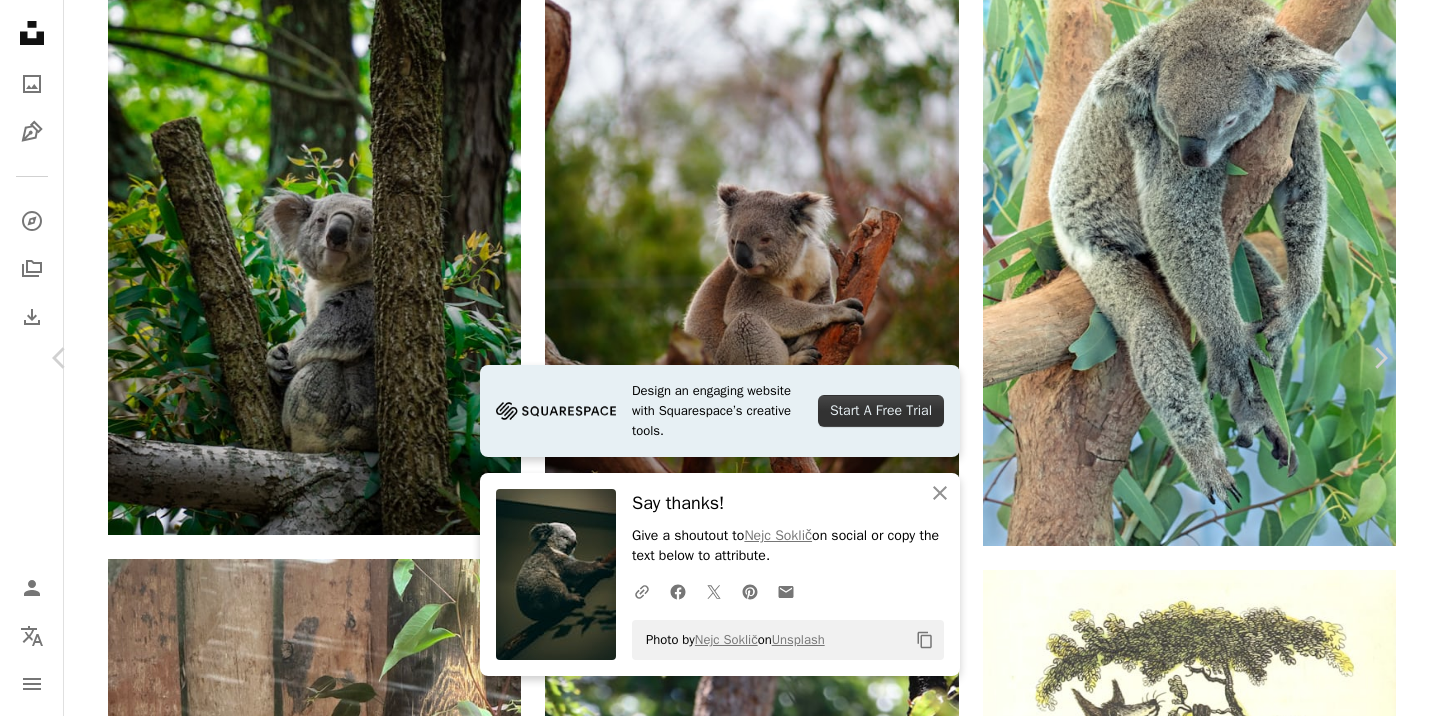 click on "An X shape Chevron left Chevron right Chevron right An X shape Close Say thanks! Give a shoutout to Nejc Soklič on social or copy the text below to attribute. A URL sharing icon (chains) Facebook icon X (formerly Twitter) icon Pinterest icon An envelope Photo by Nejc Soklič on Unsplash
Copy content Nejc Soklič Available for hire A checkmark inside of a circle A heart A plus sign Download free Chevron down Zoom in Views 5,599 Downloads 54 A forward-right arrow Share Info icon Info More Actions A koala in a Zoo. Calendar outlined Published on October 3, 2022 Camera SONY, ILCE-7SM3 Safety Free to use under the Unsplash License animal zoo koala bird grey wildlife bear mammal Public domain images Browse premium related images on iStock  |  Save 20% with code UNSPLASH20 View more on iStock  ↗ Related images A heart A plus sign JUNHØ Arrow pointing down A heart A plus sign 安 崔士 Arrow pointing down Plus sign for Unsplash+" at bounding box center [720, 6610] 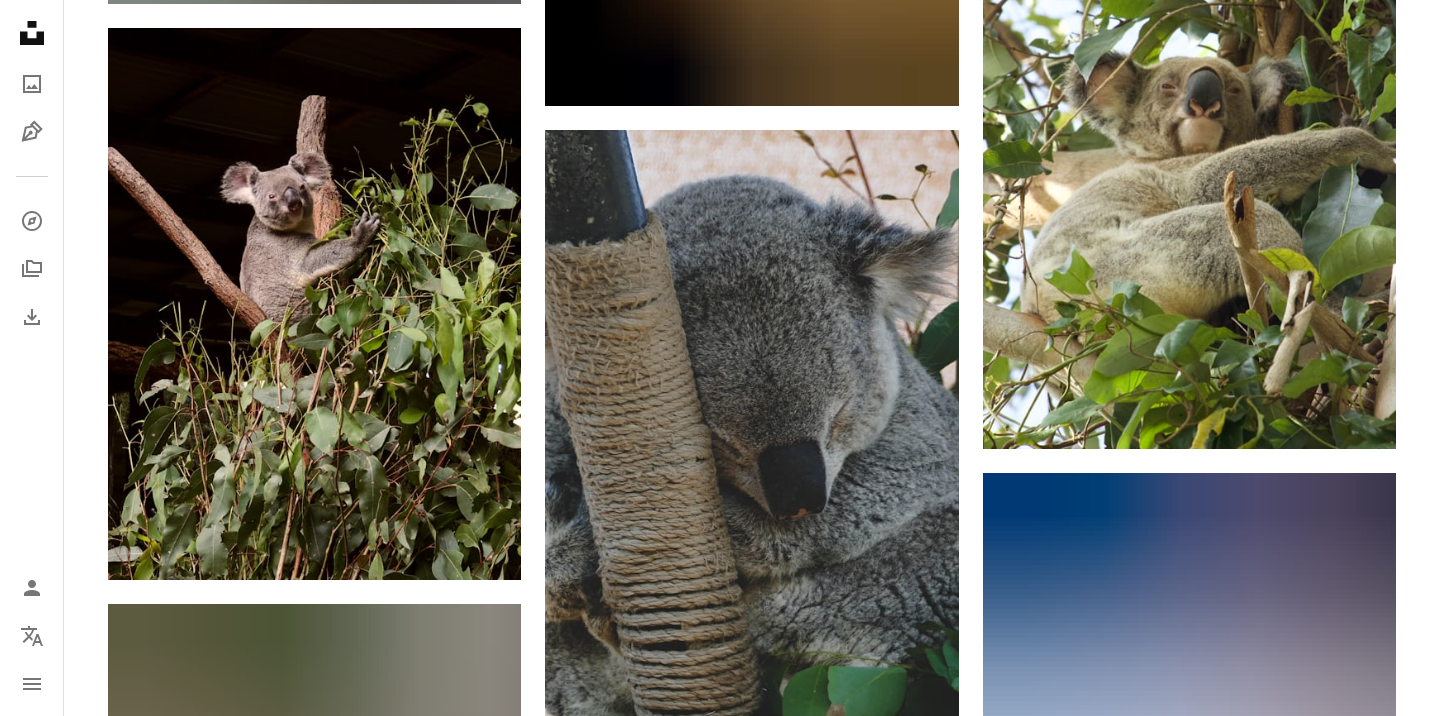 scroll, scrollTop: 31842, scrollLeft: 0, axis: vertical 